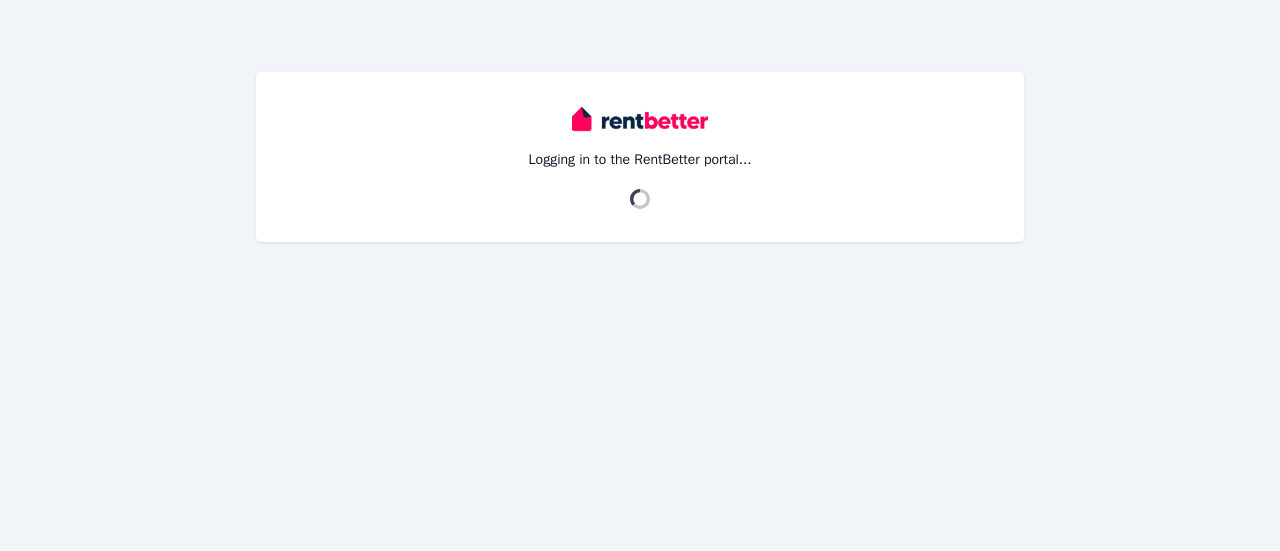 scroll, scrollTop: 0, scrollLeft: 0, axis: both 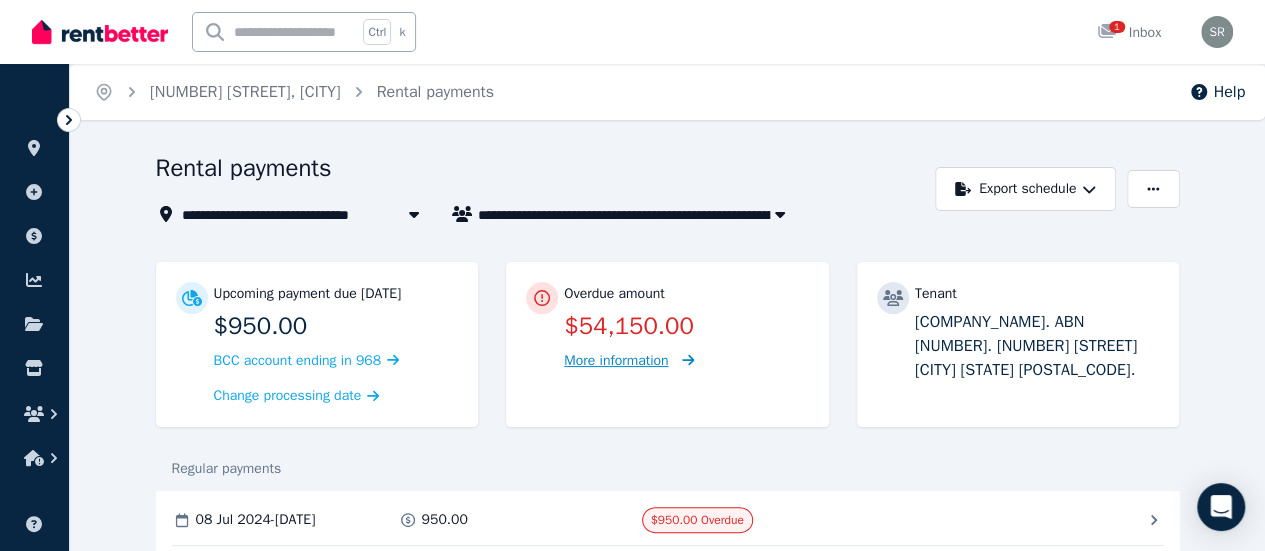 click on "More information" at bounding box center (616, 360) 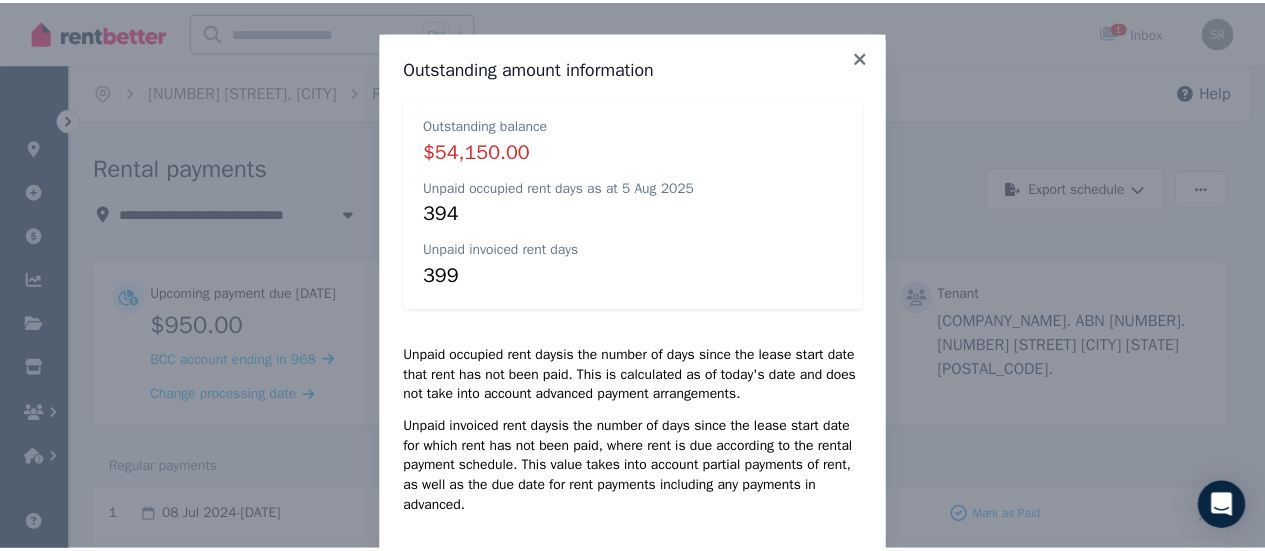 scroll, scrollTop: 108, scrollLeft: 0, axis: vertical 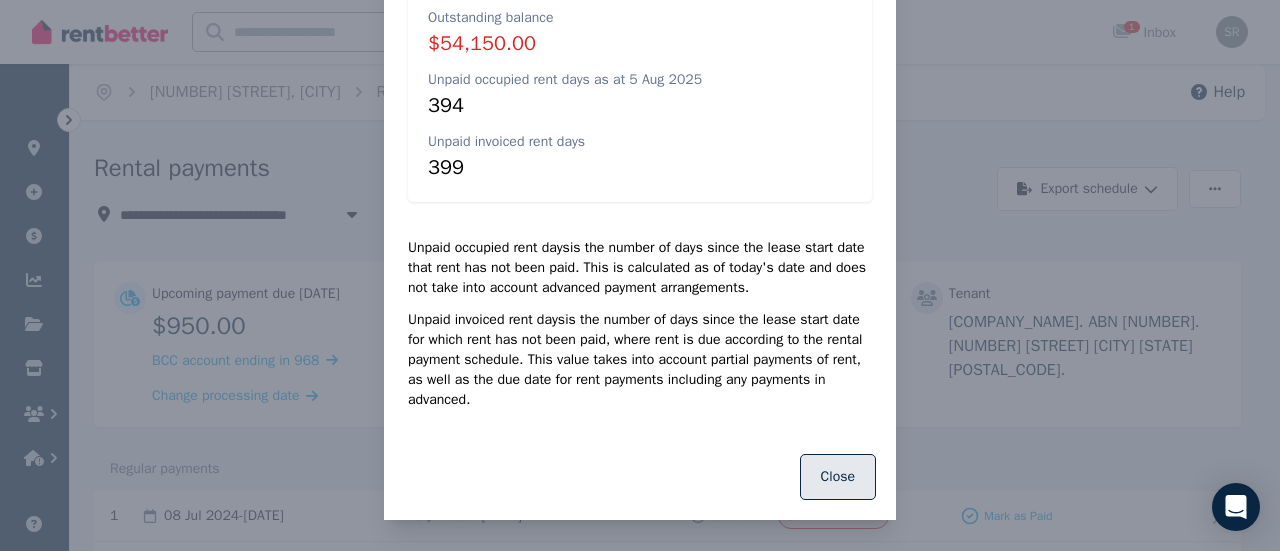click on "Close" at bounding box center [838, 477] 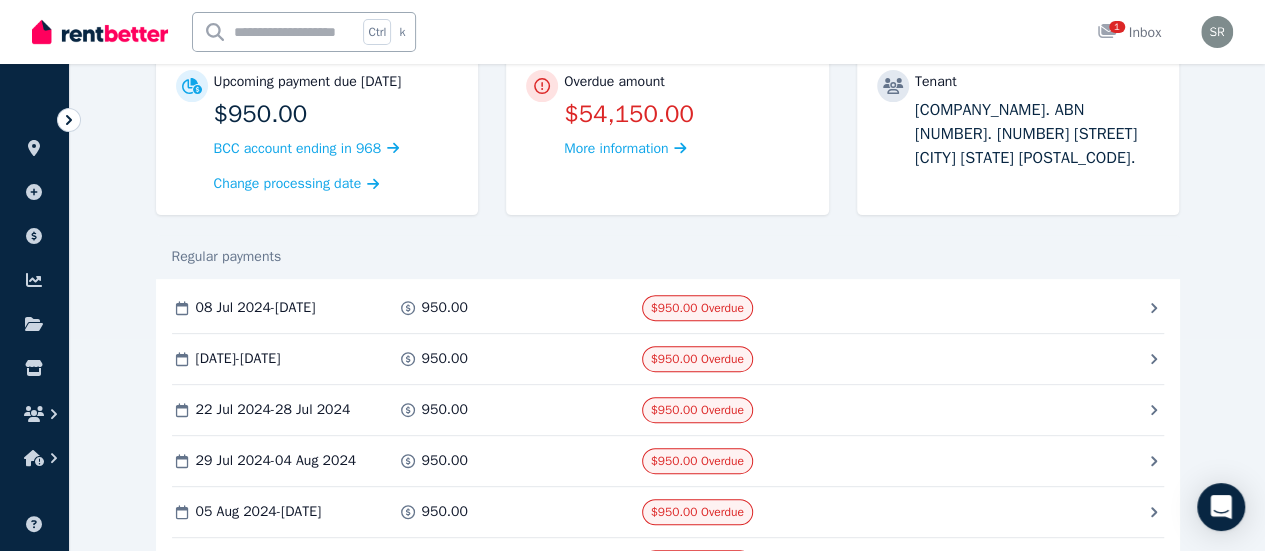 scroll, scrollTop: 213, scrollLeft: 0, axis: vertical 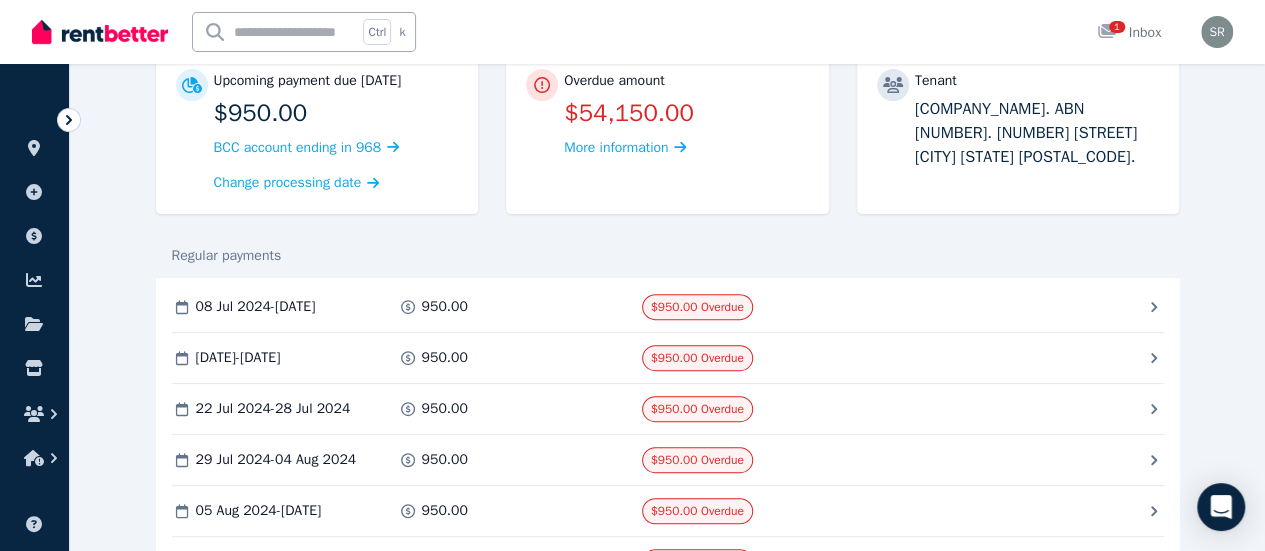 click on "Due on  [DATE]" at bounding box center [0, 0] 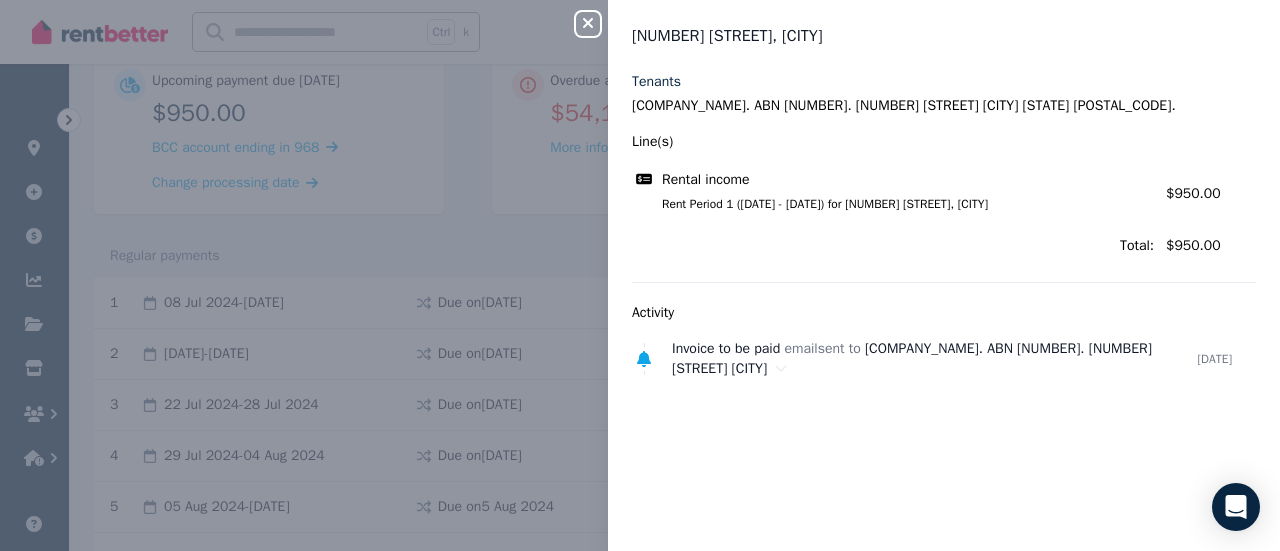 click on "Rental income" at bounding box center (706, 180) 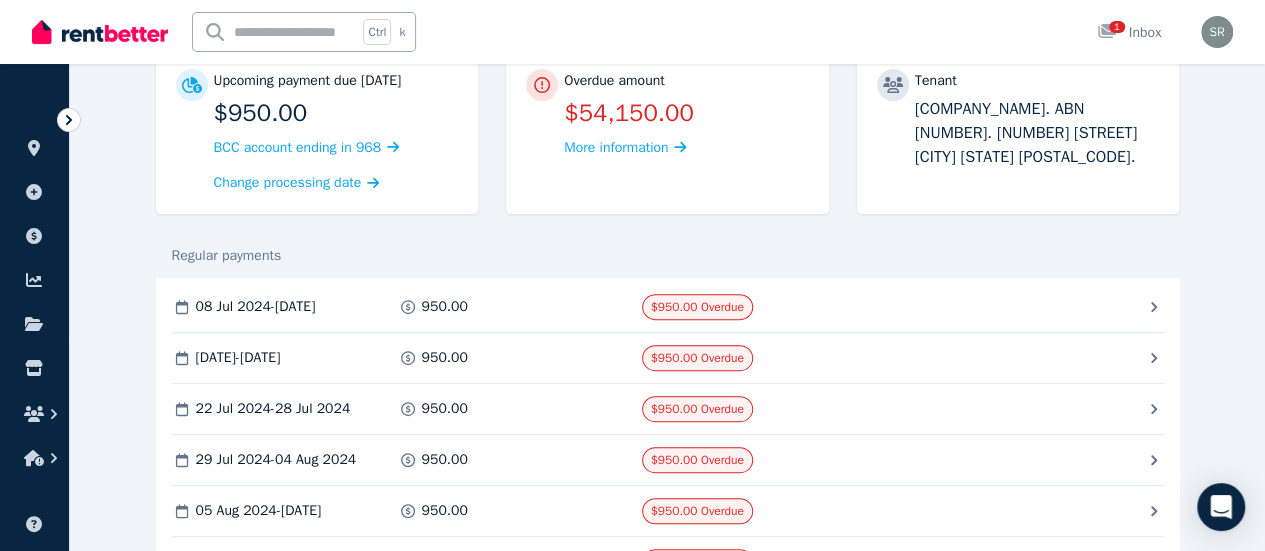 click on "Mark as Paid" at bounding box center [0, 0] 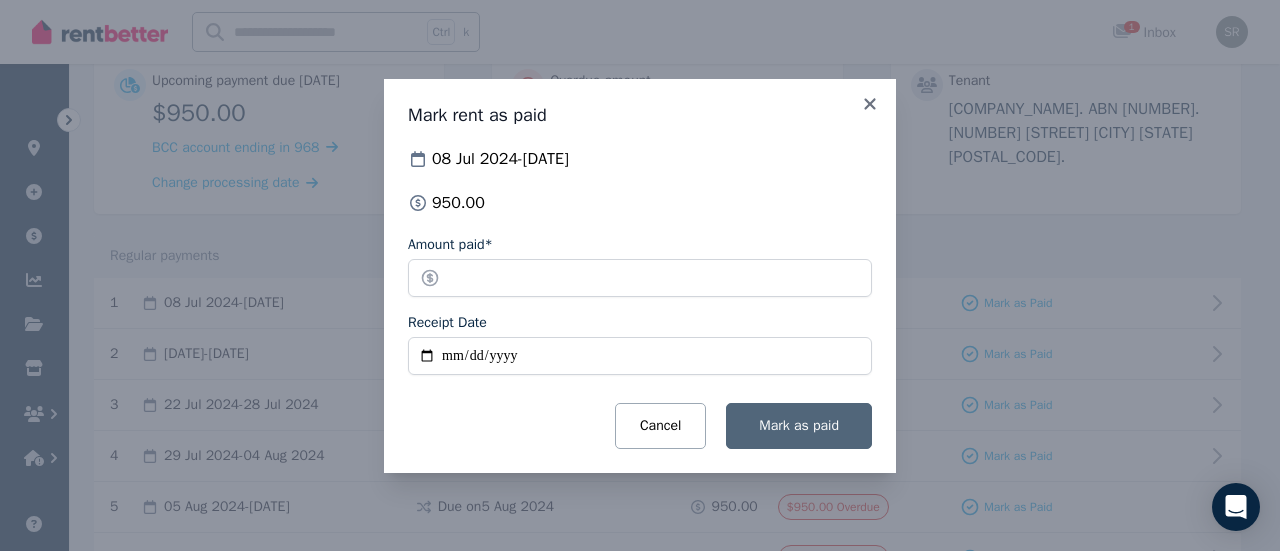 click on "Mark as paid" at bounding box center [799, 425] 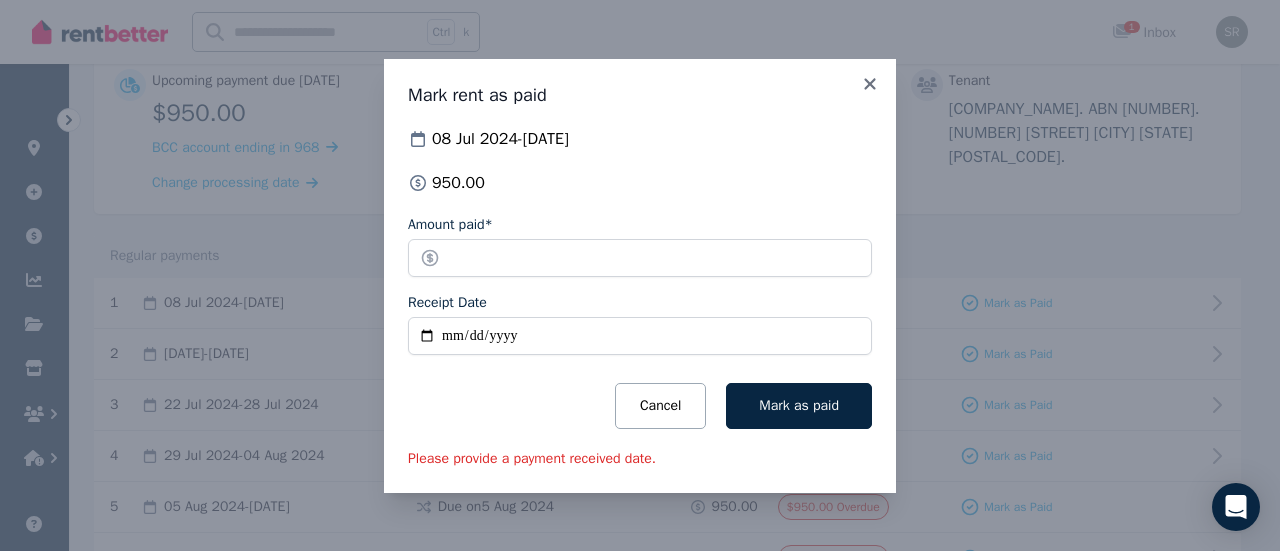 click on "Receipt Date" at bounding box center [640, 336] 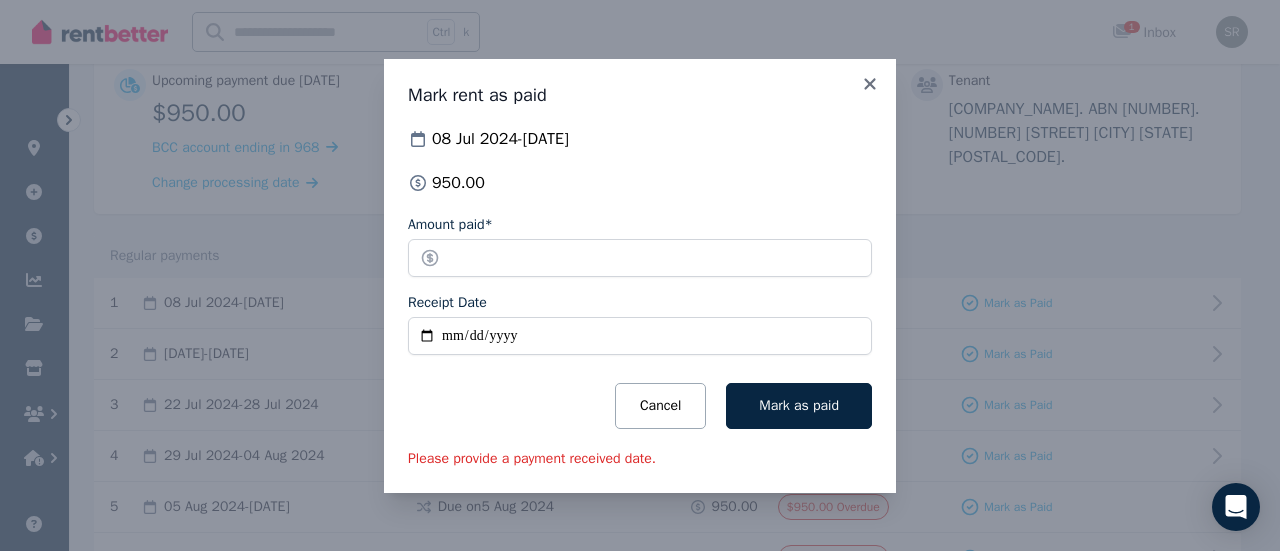 type on "**********" 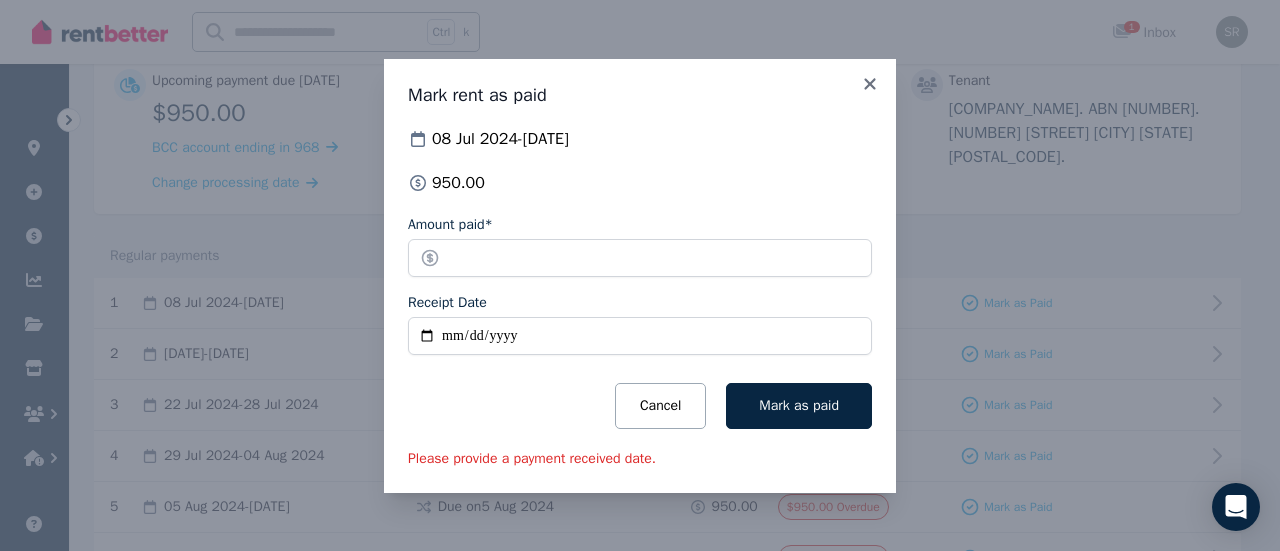 click on "Mark as paid" at bounding box center [799, 406] 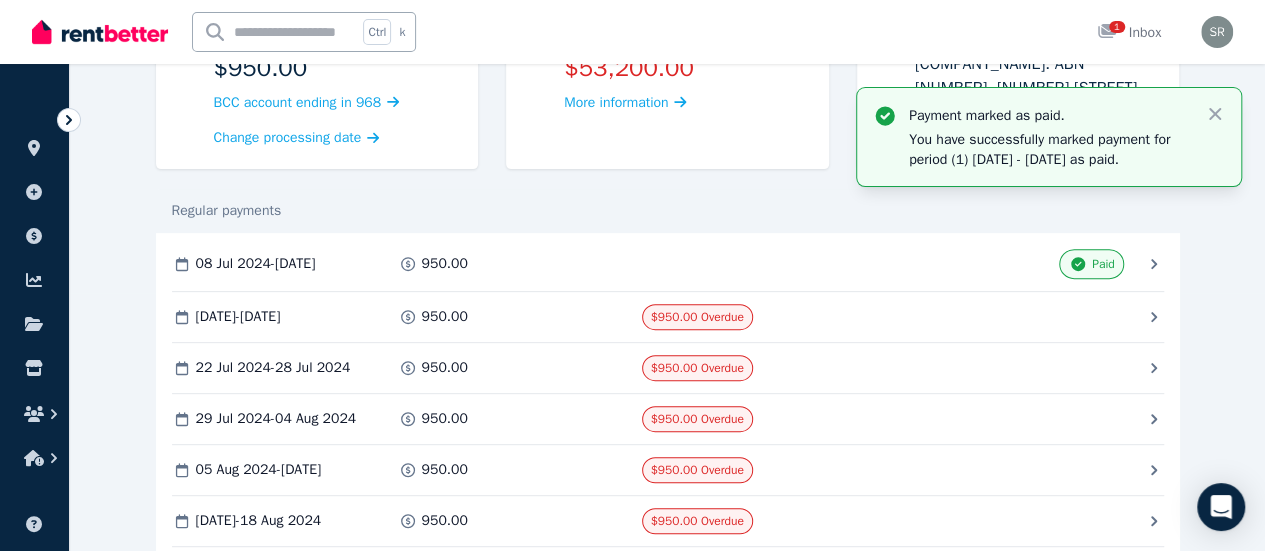 scroll, scrollTop: 277, scrollLeft: 0, axis: vertical 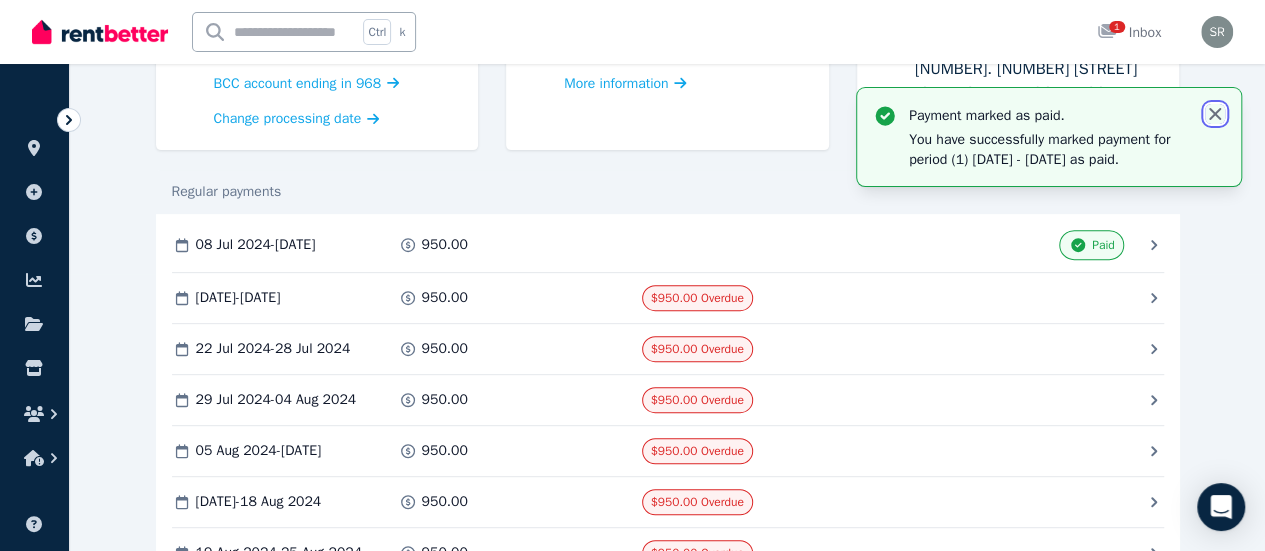 click 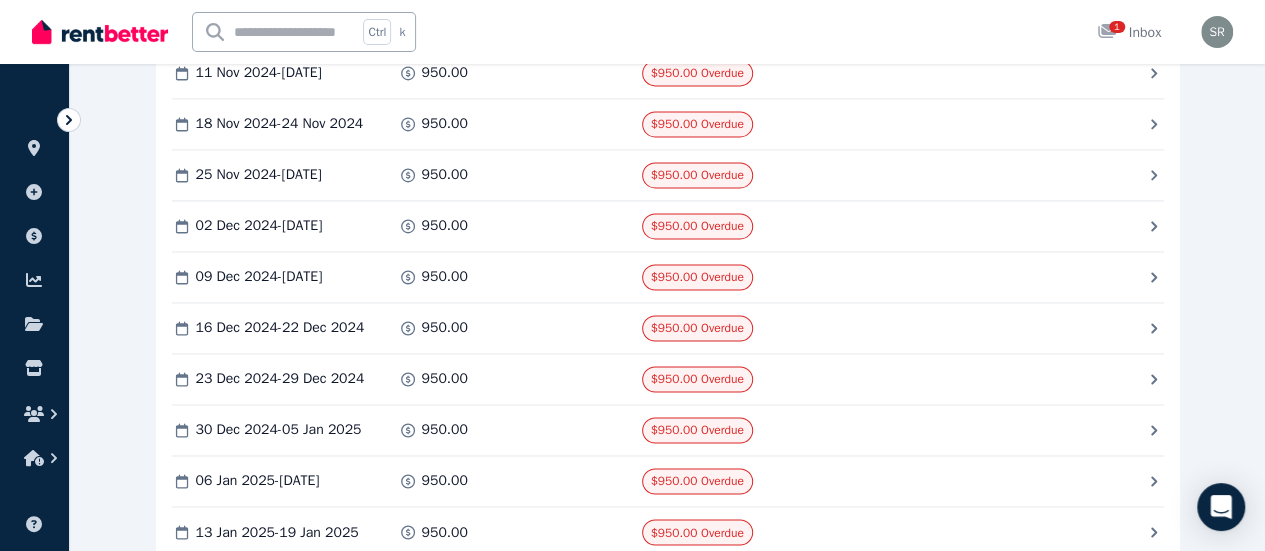 scroll, scrollTop: 1342, scrollLeft: 0, axis: vertical 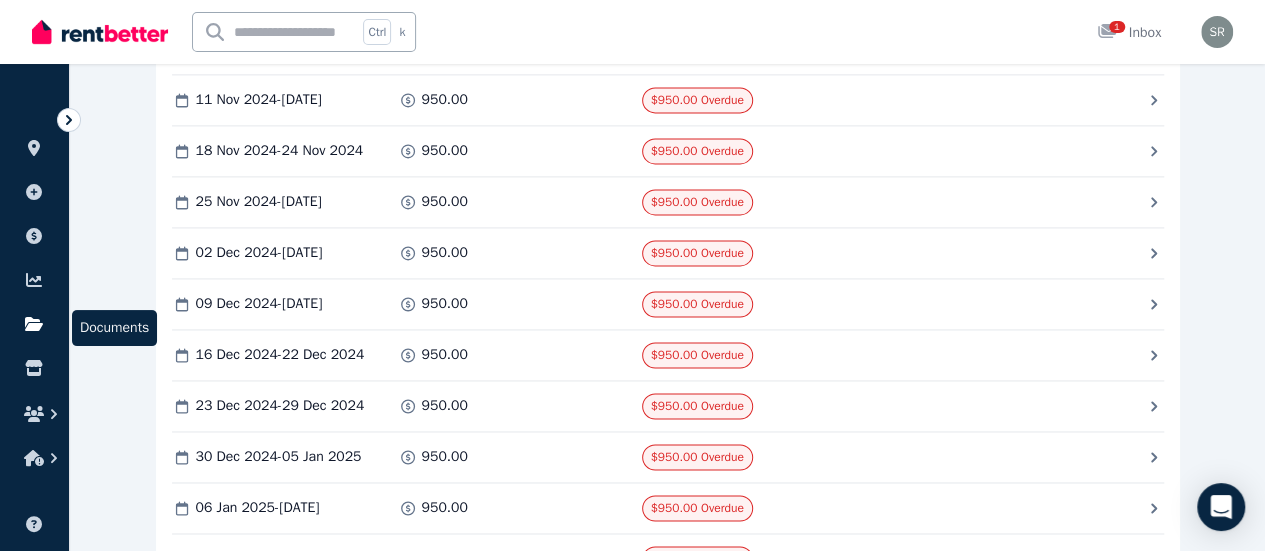 click 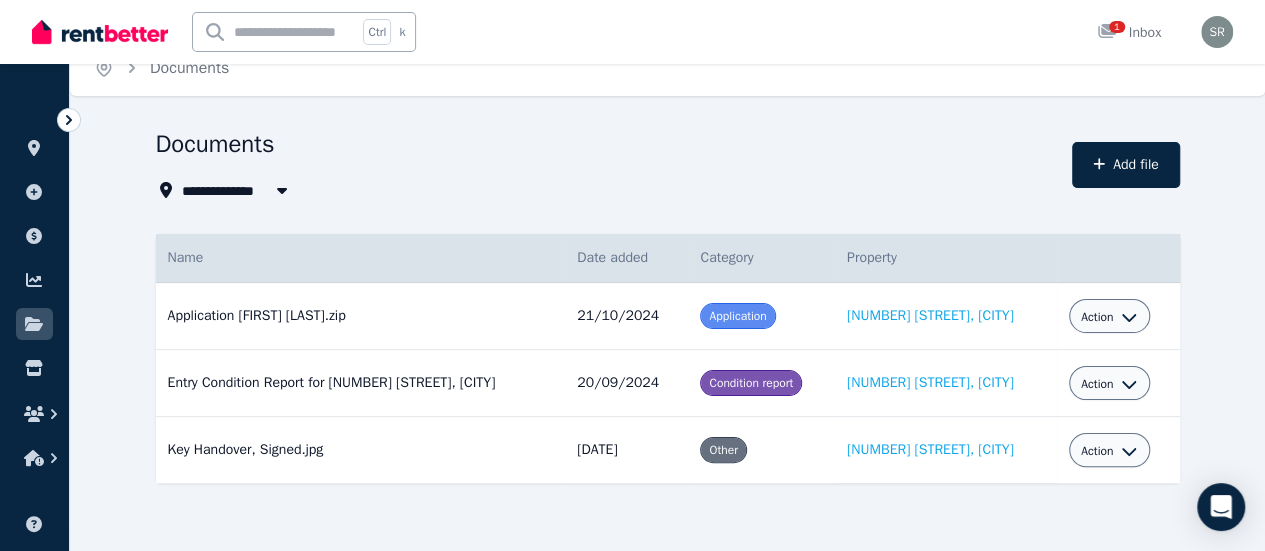 scroll, scrollTop: 22, scrollLeft: 0, axis: vertical 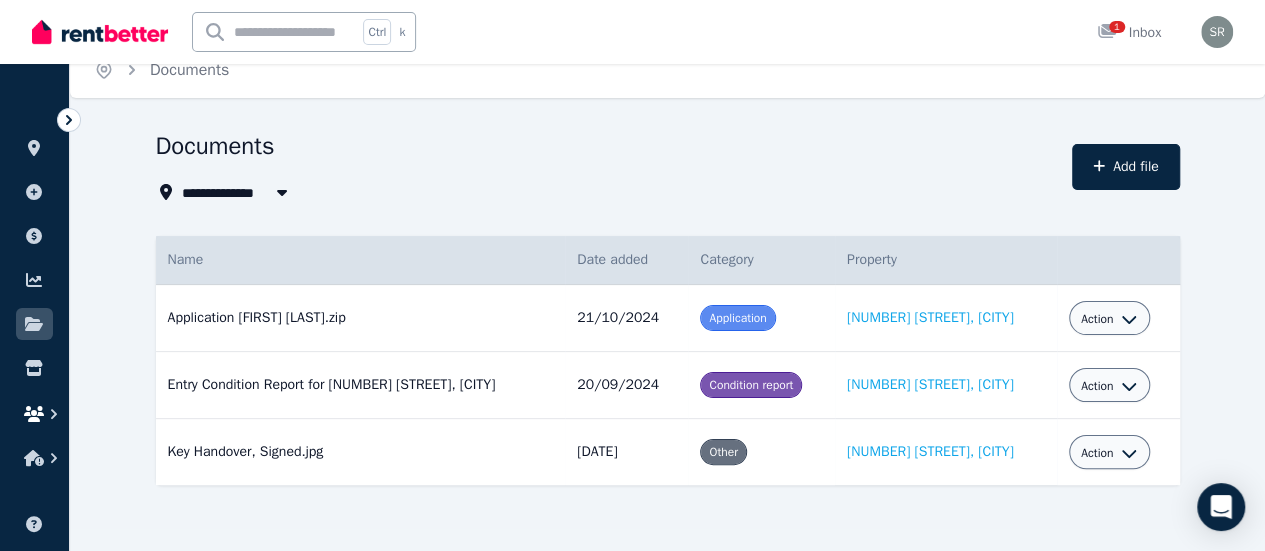 click 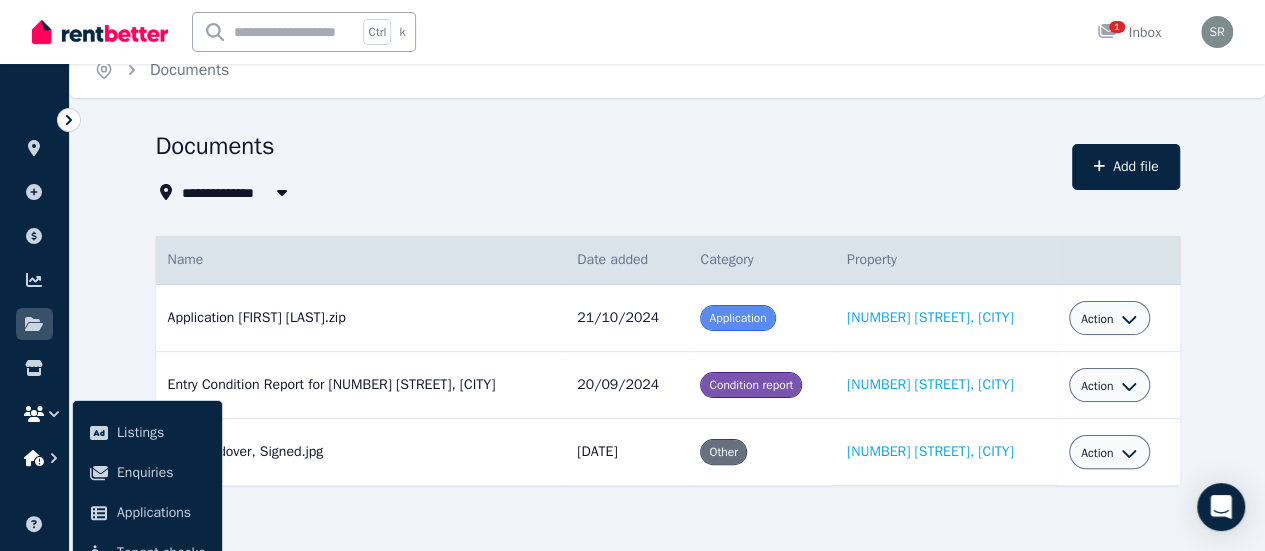 click 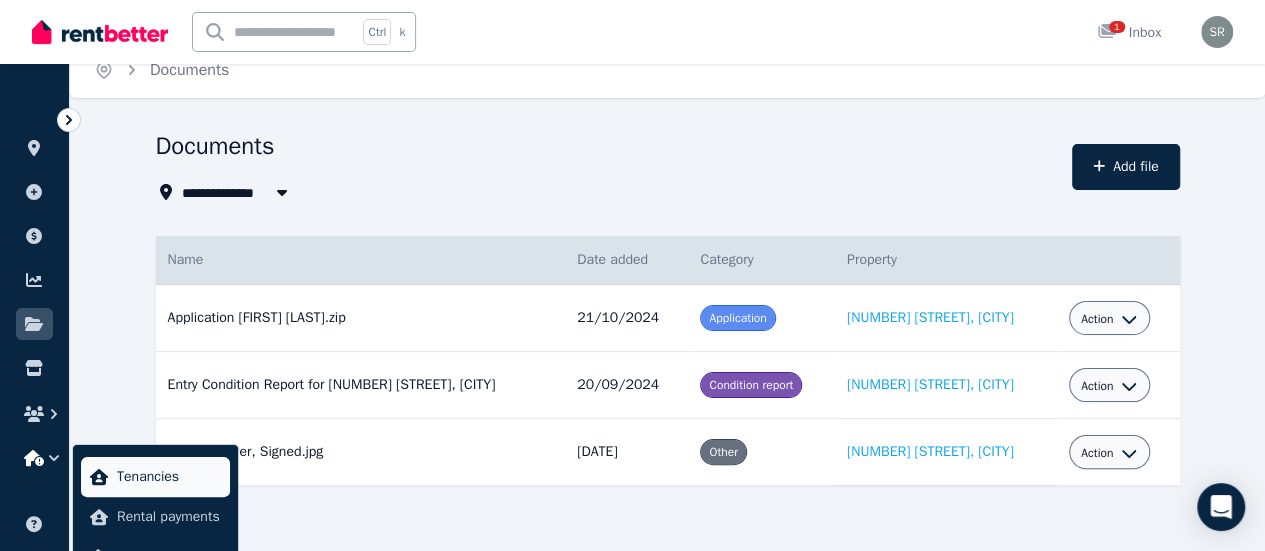click on "Tenancies" at bounding box center [155, 477] 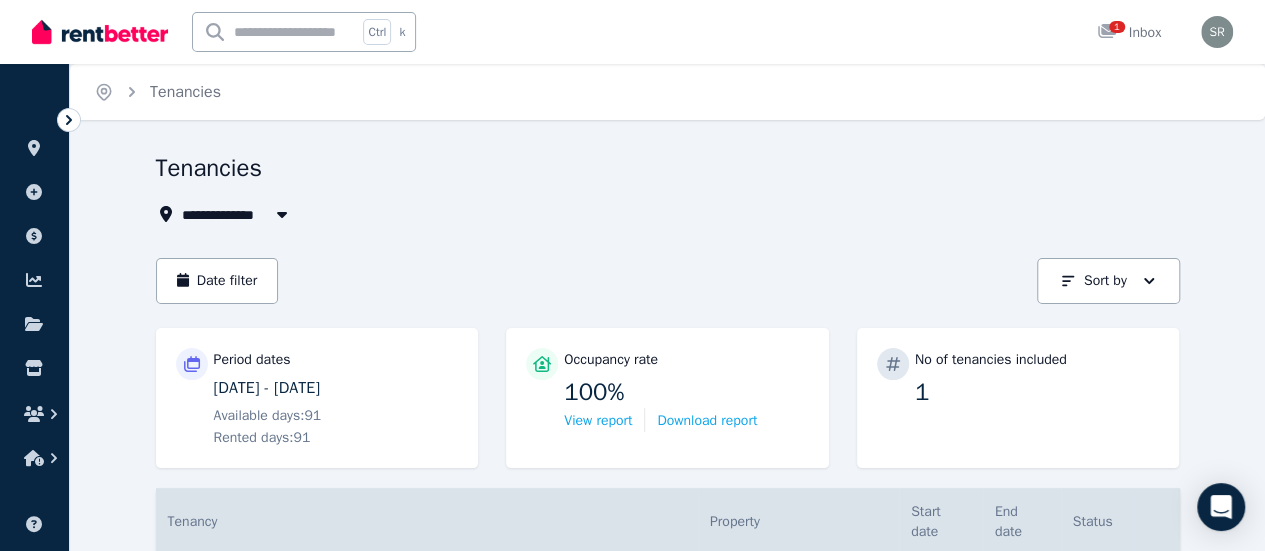 scroll, scrollTop: 112, scrollLeft: 0, axis: vertical 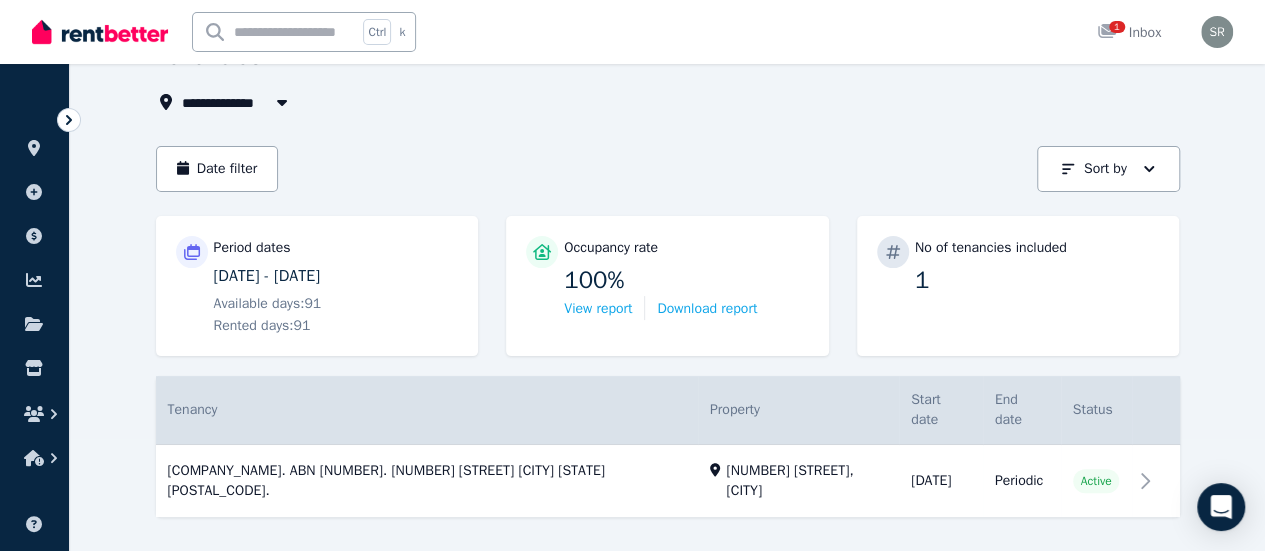click on "Available days:  91" at bounding box center (268, 304) 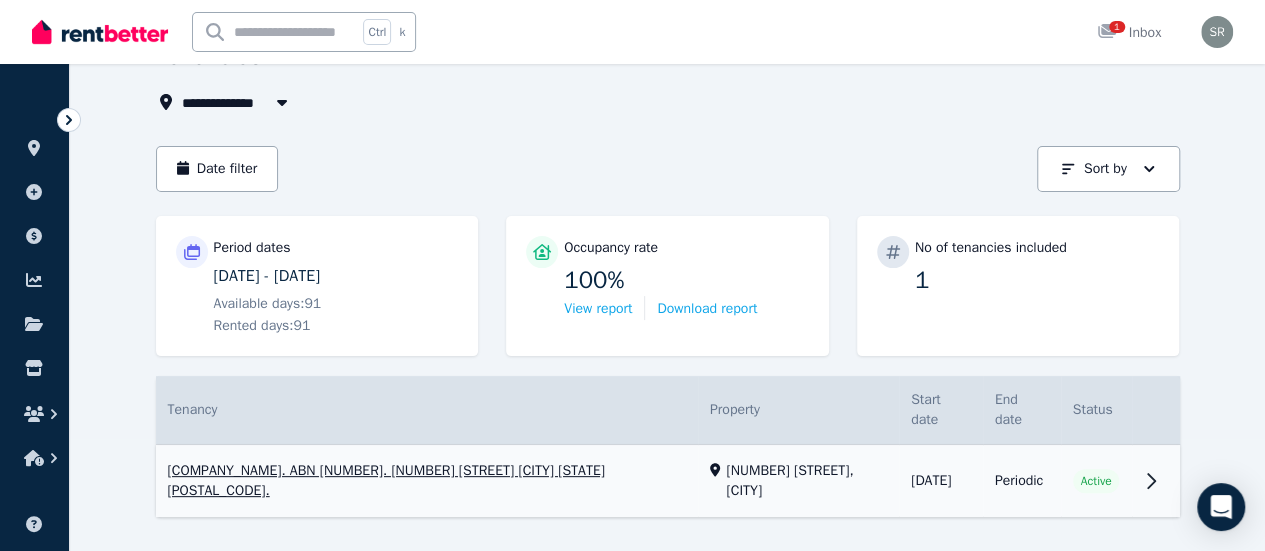 click on "View property details" at bounding box center [668, 481] 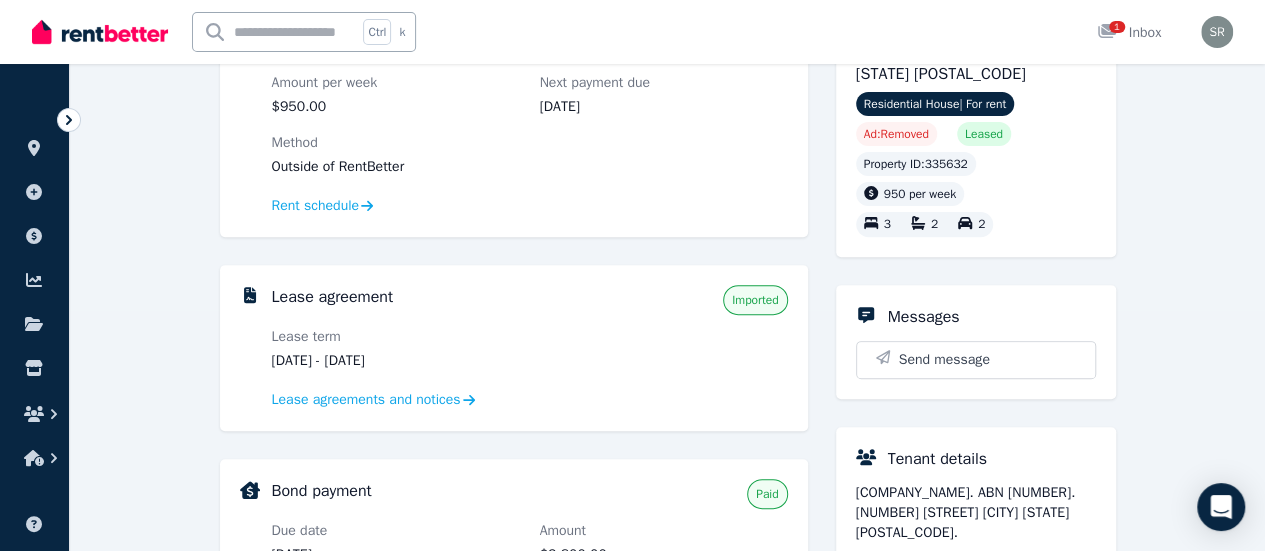 scroll, scrollTop: 301, scrollLeft: 0, axis: vertical 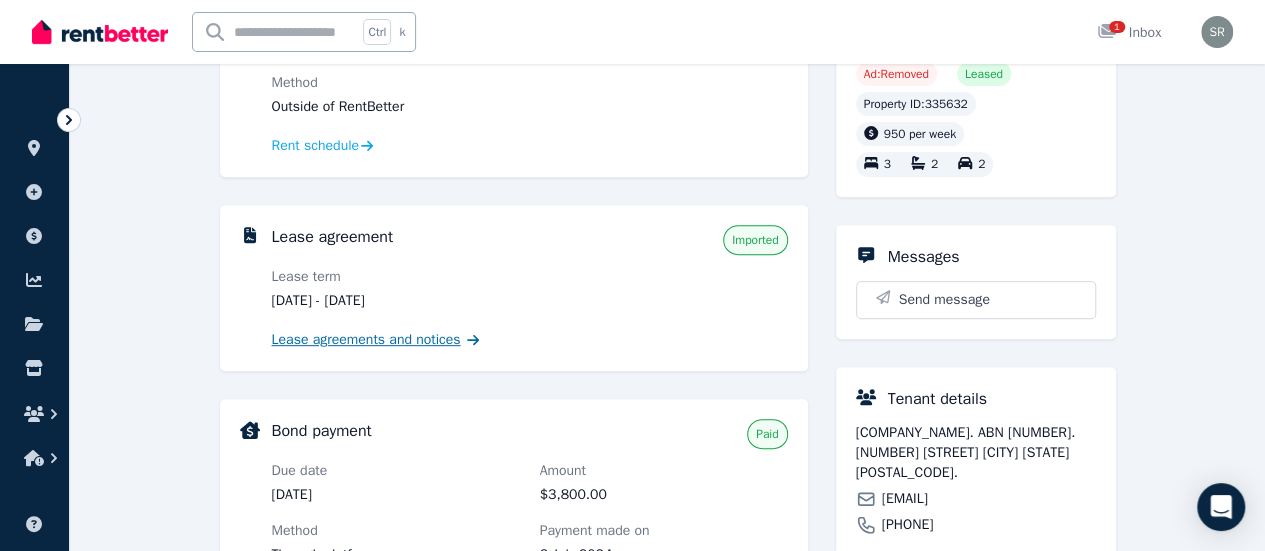 click on "Lease agreements and notices" at bounding box center (366, 340) 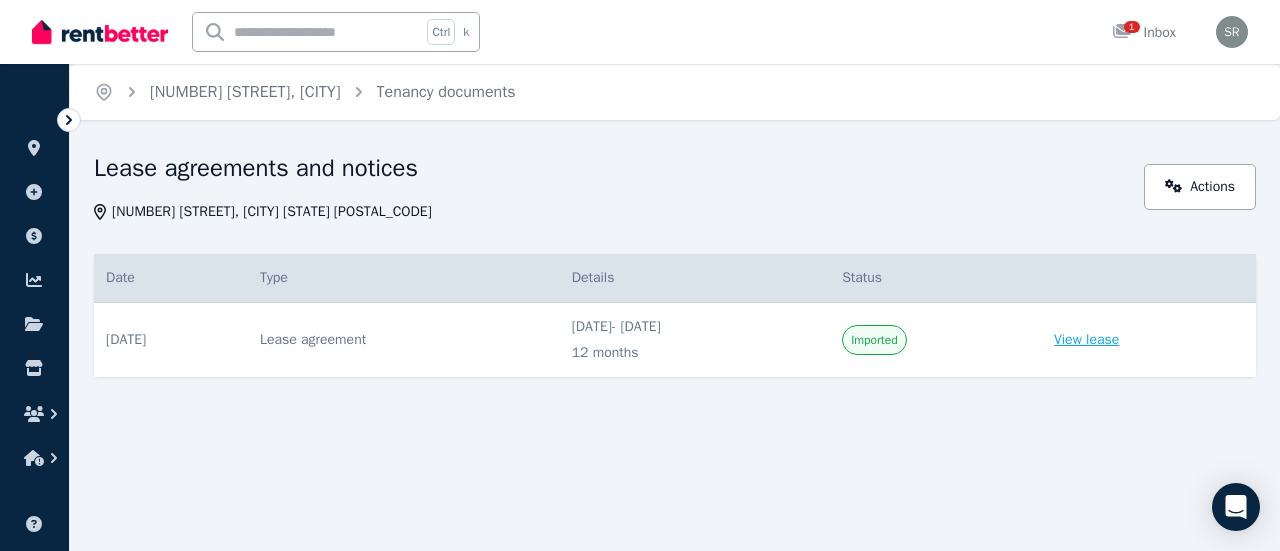click on "View lease" at bounding box center (1086, 340) 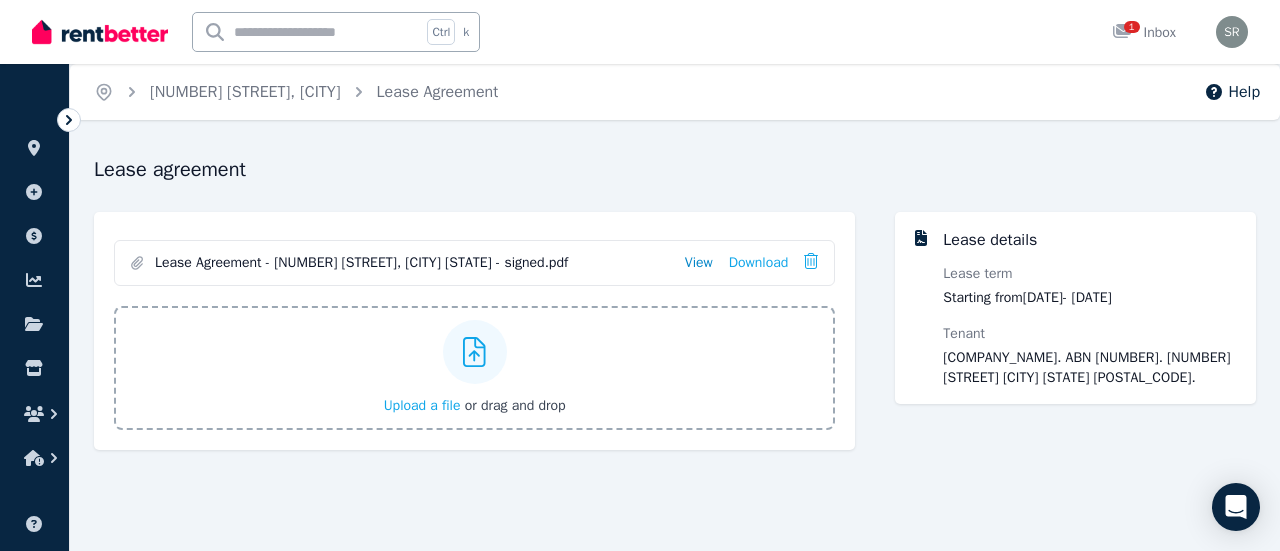 click on "View" at bounding box center (699, 263) 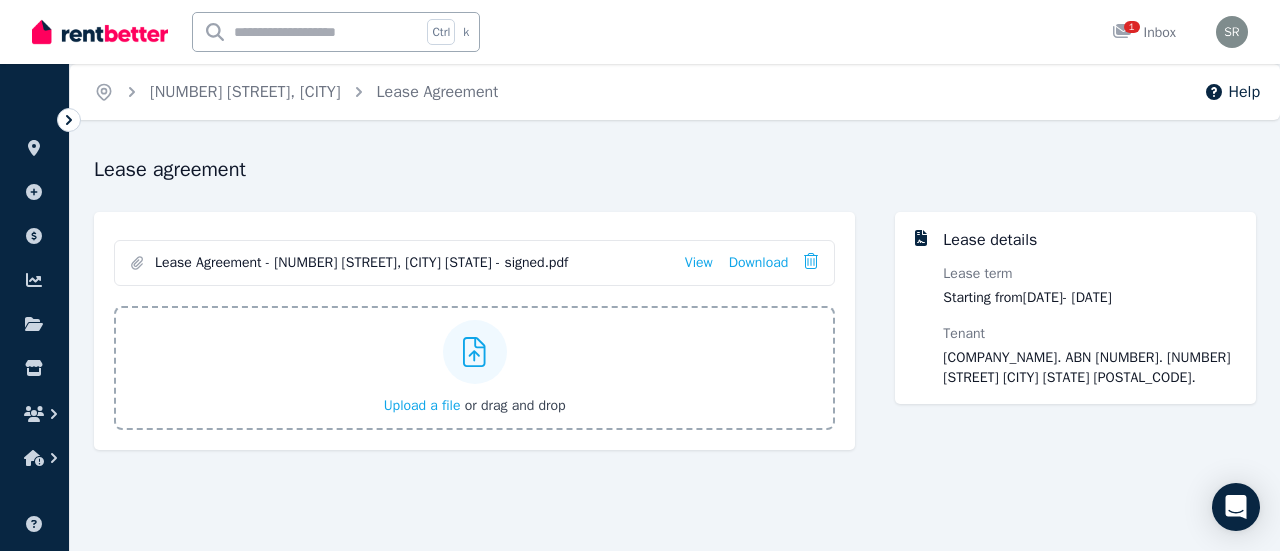 click on "Lease agreement" at bounding box center (675, 170) 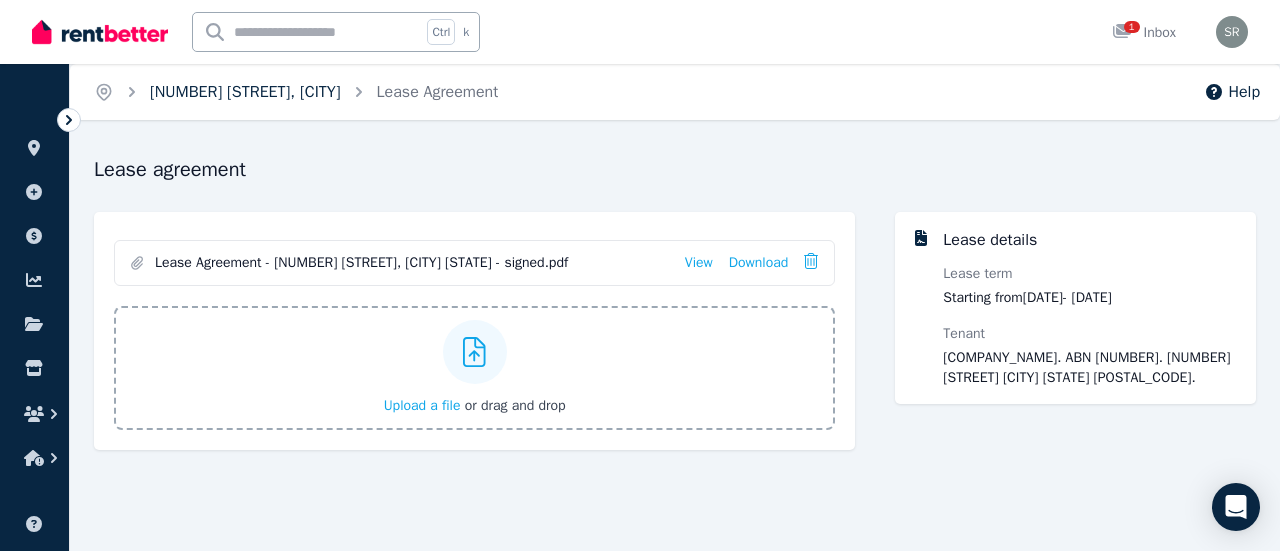 click on "[NUMBER] [STREET], [CITY]" at bounding box center (245, 92) 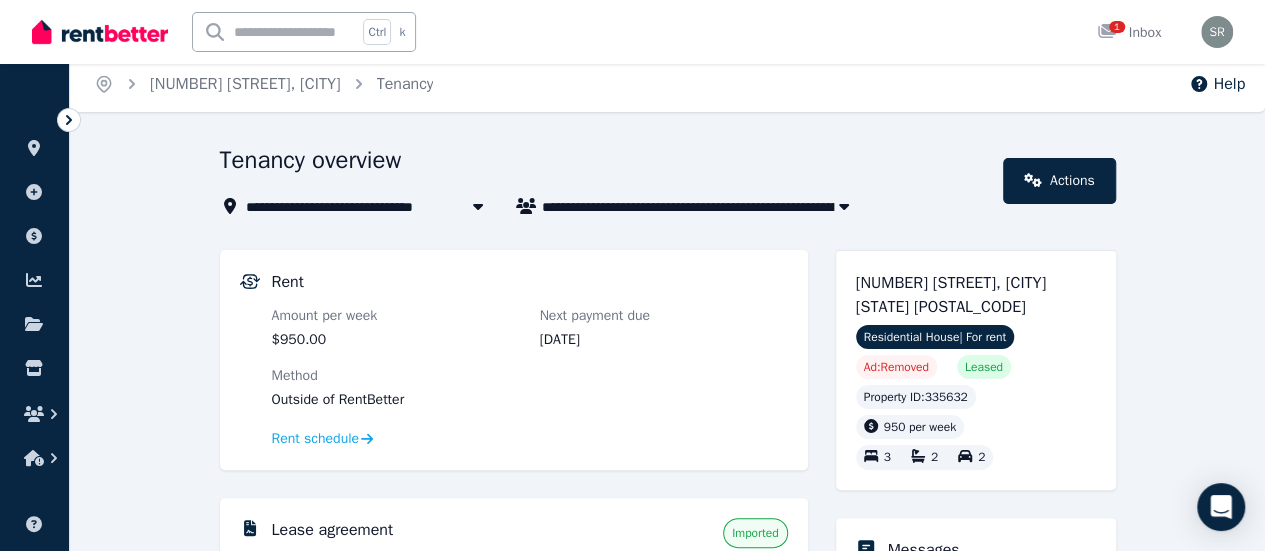 scroll, scrollTop: 9, scrollLeft: 0, axis: vertical 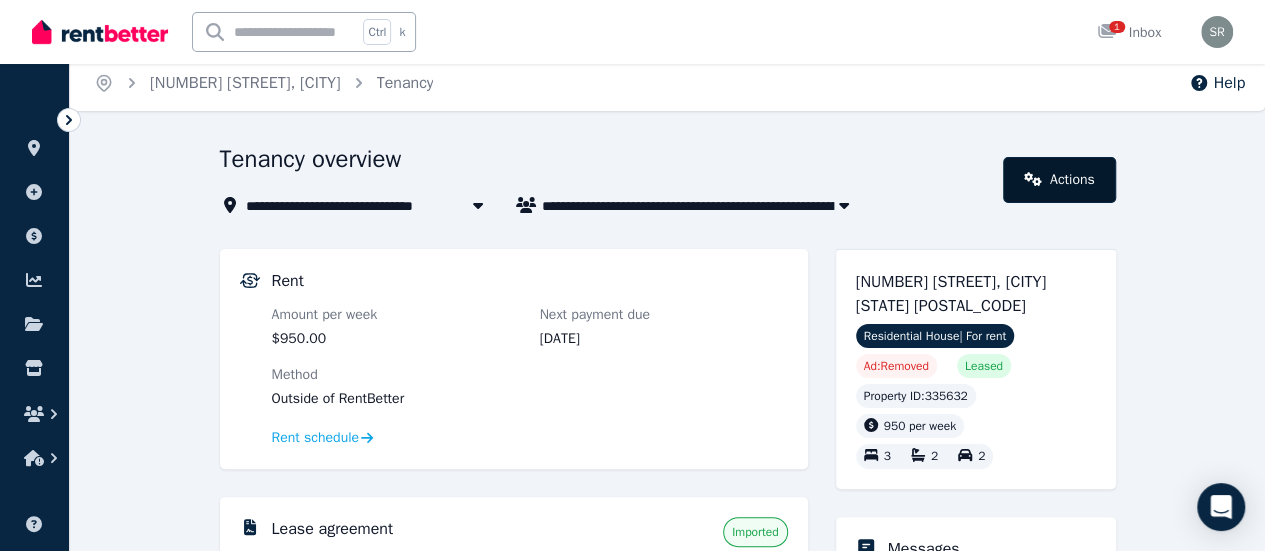 click on "Actions" at bounding box center [1059, 180] 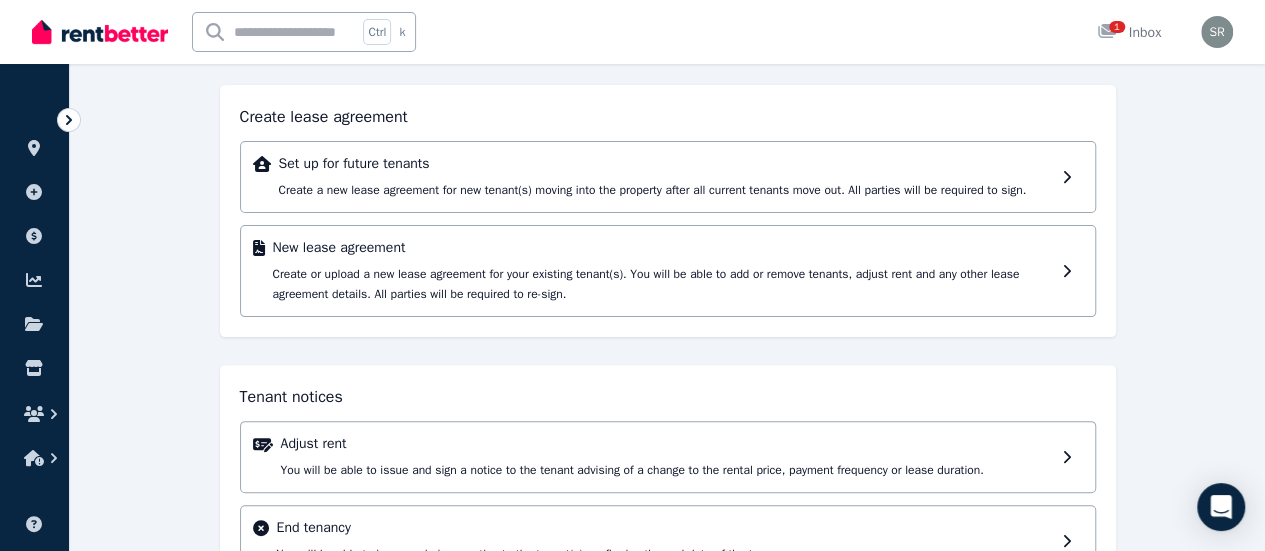 scroll, scrollTop: 124, scrollLeft: 0, axis: vertical 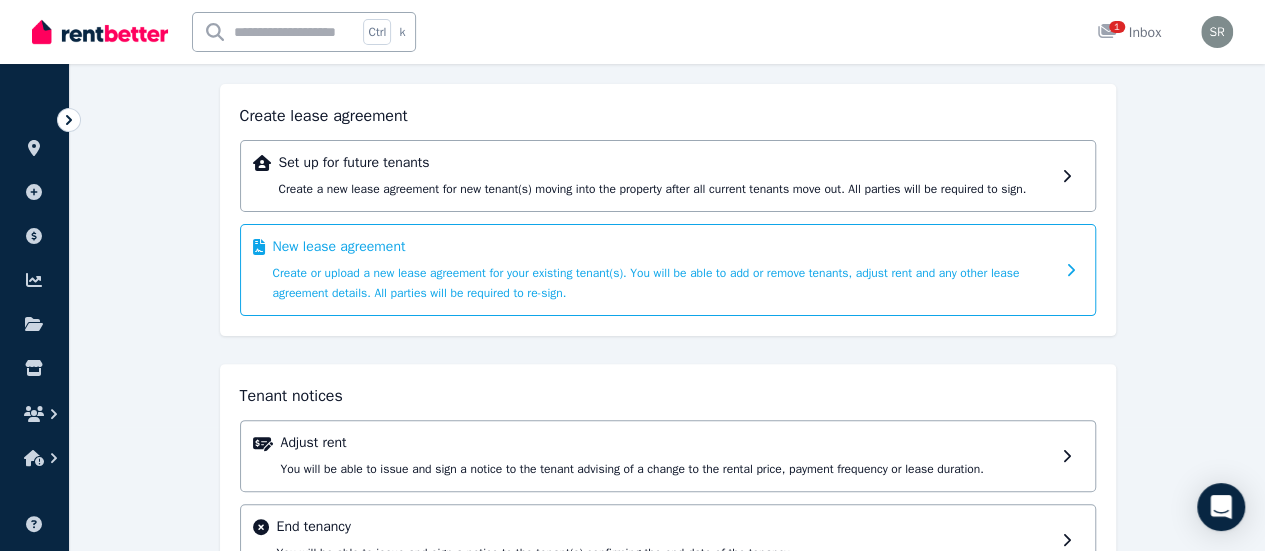 click on "New lease agreement" at bounding box center [663, 247] 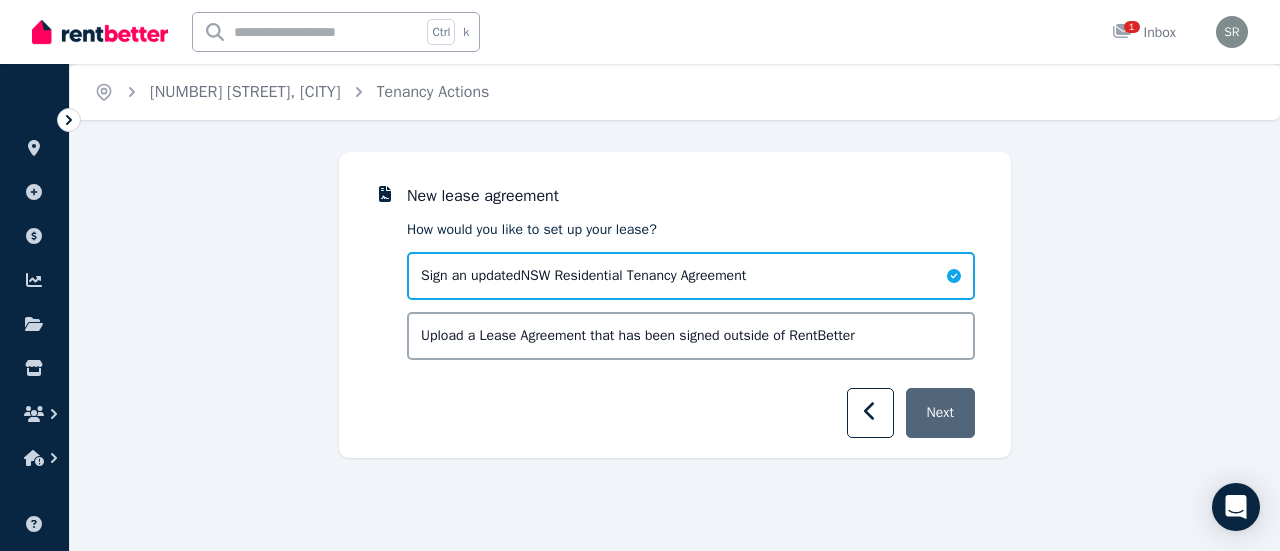click on "Next" at bounding box center [940, 413] 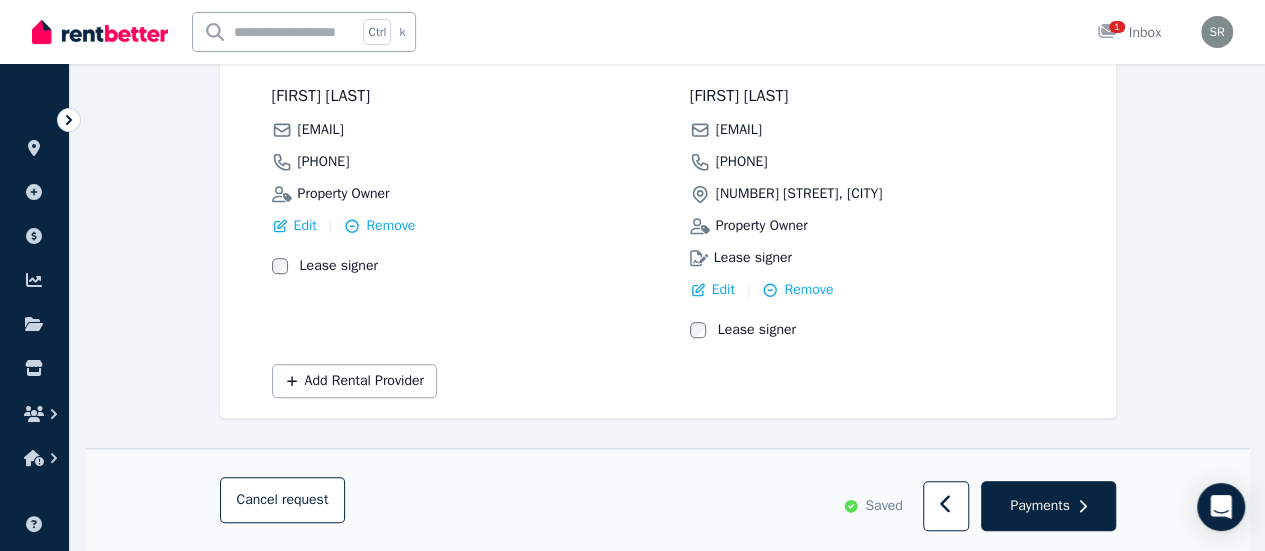 scroll, scrollTop: 646, scrollLeft: 0, axis: vertical 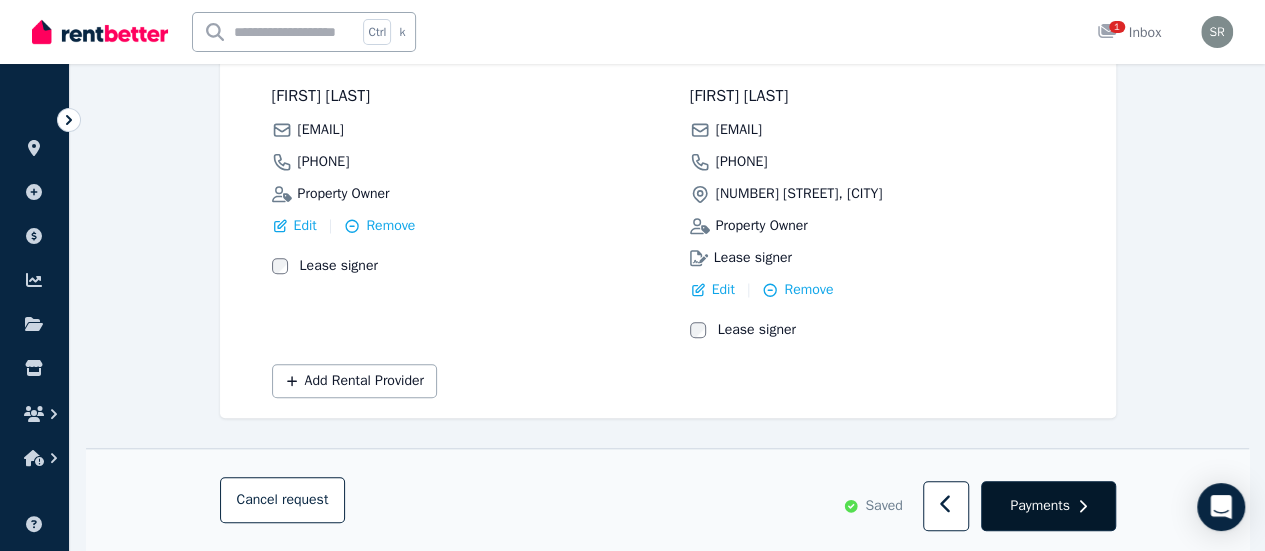 click on "Payments" at bounding box center [1048, 507] 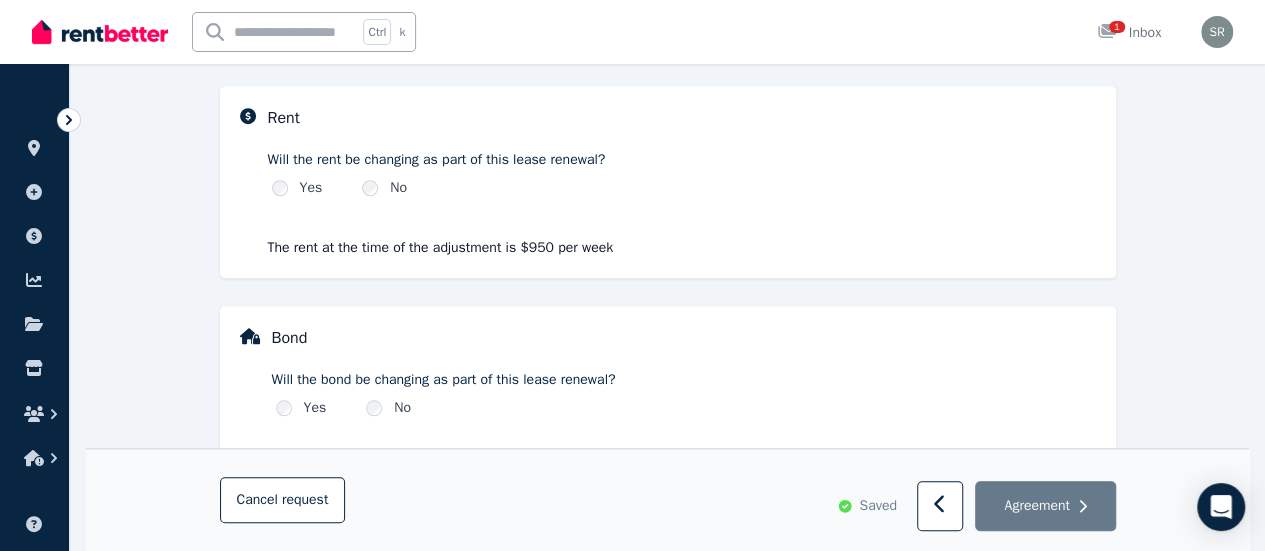 scroll, scrollTop: 692, scrollLeft: 0, axis: vertical 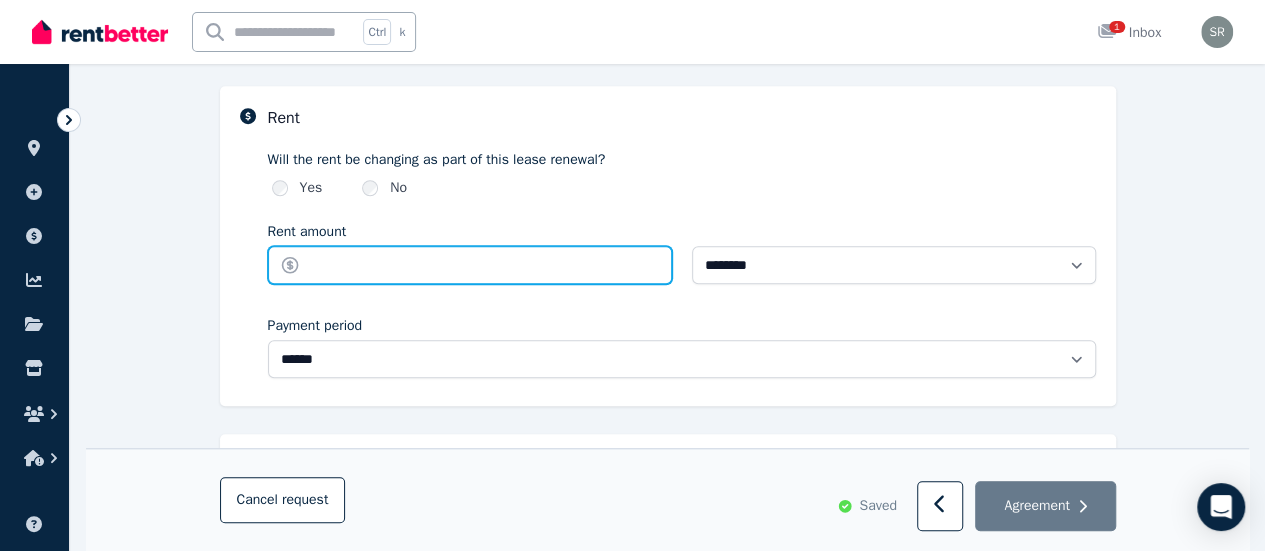 click on "Rent amount" at bounding box center (470, 265) 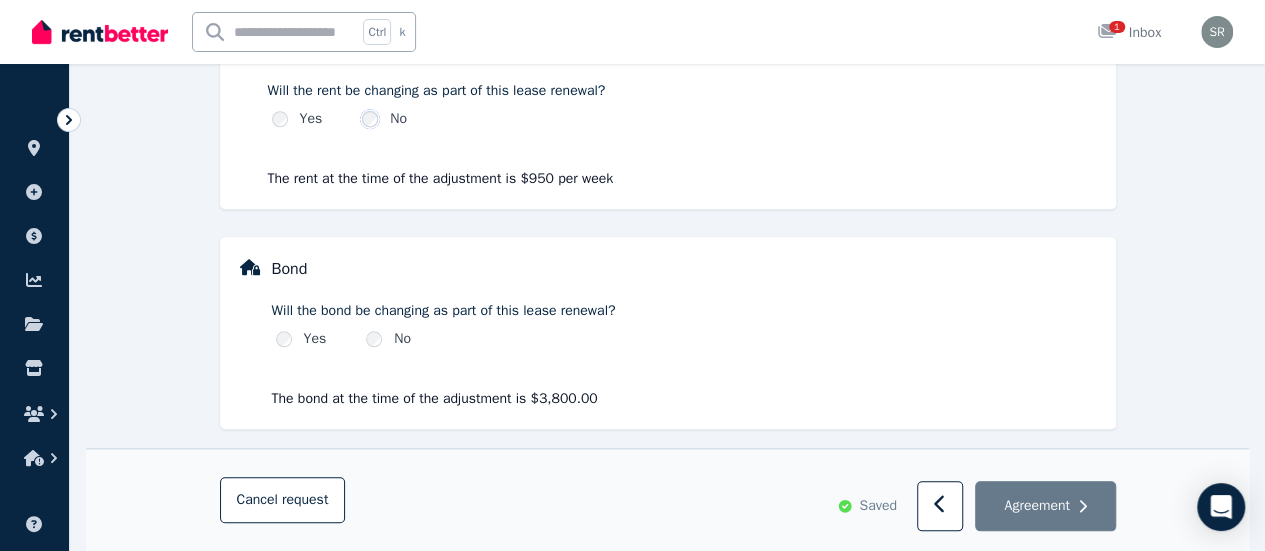 scroll, scrollTop: 772, scrollLeft: 0, axis: vertical 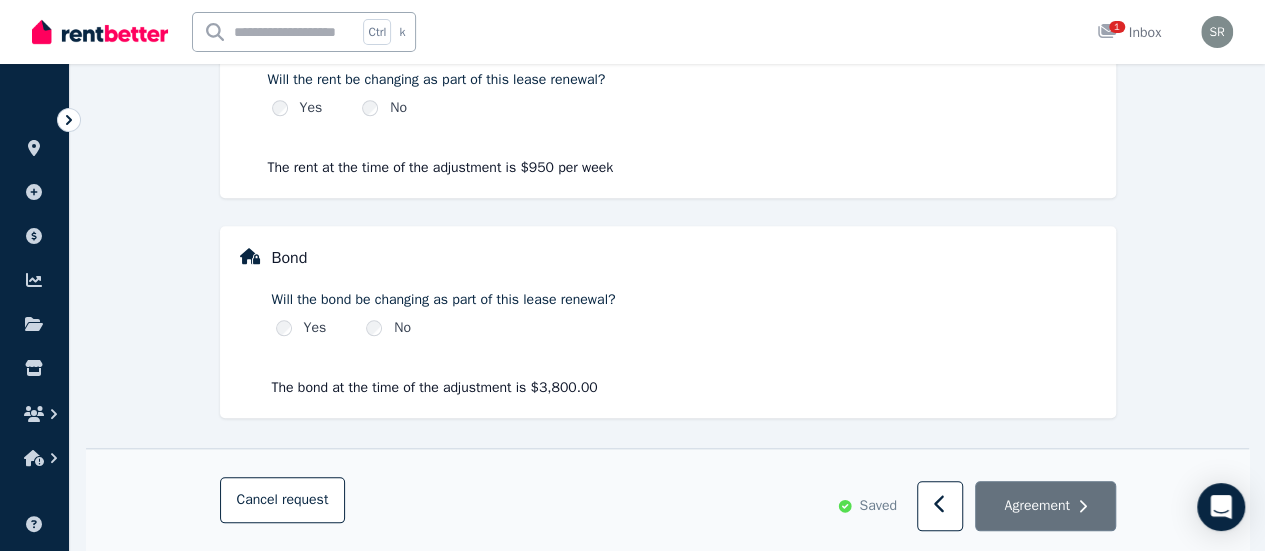 click on "Agreement" at bounding box center (1036, 506) 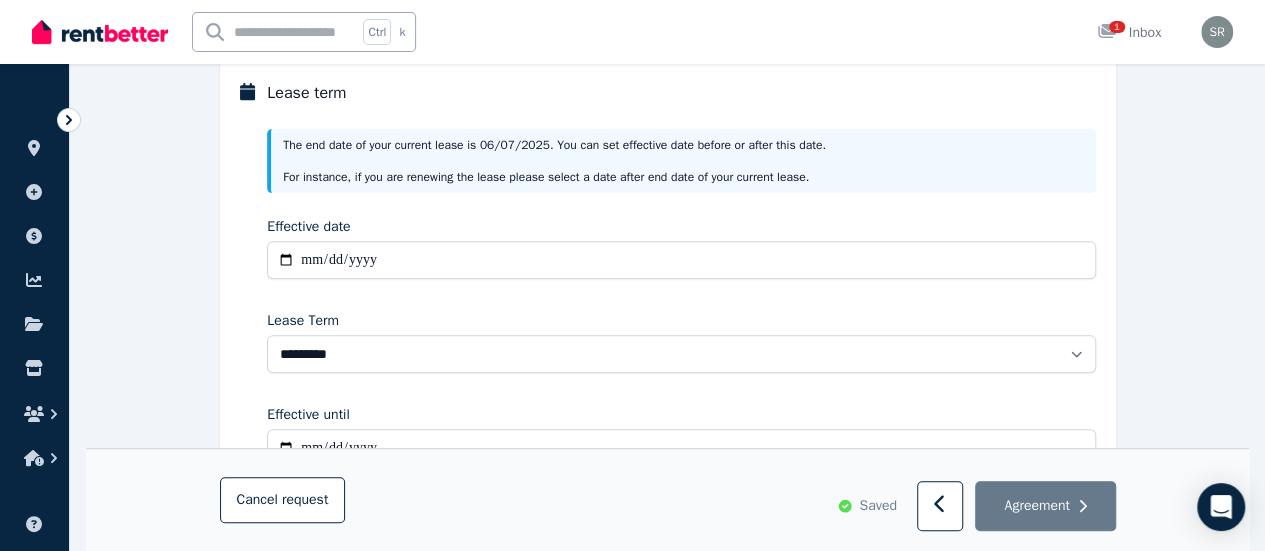 scroll, scrollTop: 256, scrollLeft: 0, axis: vertical 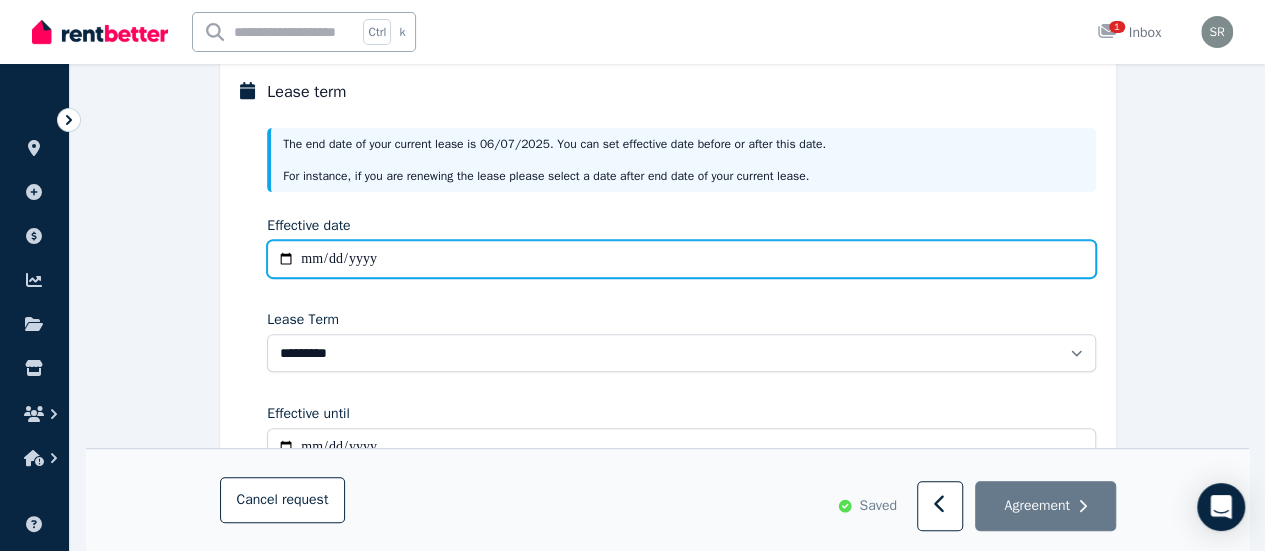 click on "Effective date" at bounding box center [681, 259] 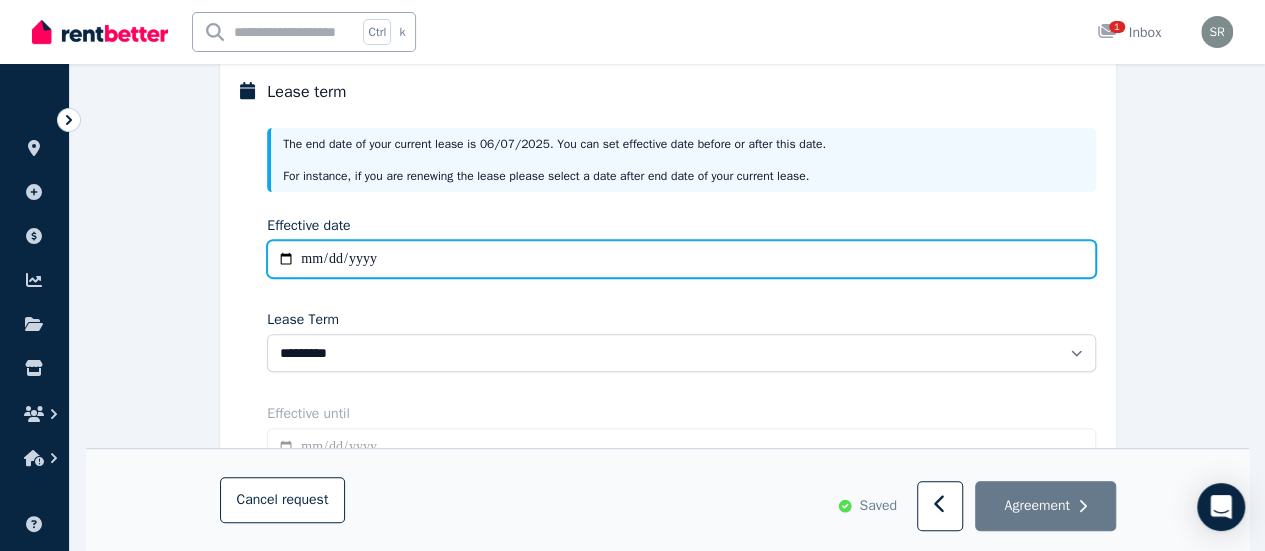 type on "**********" 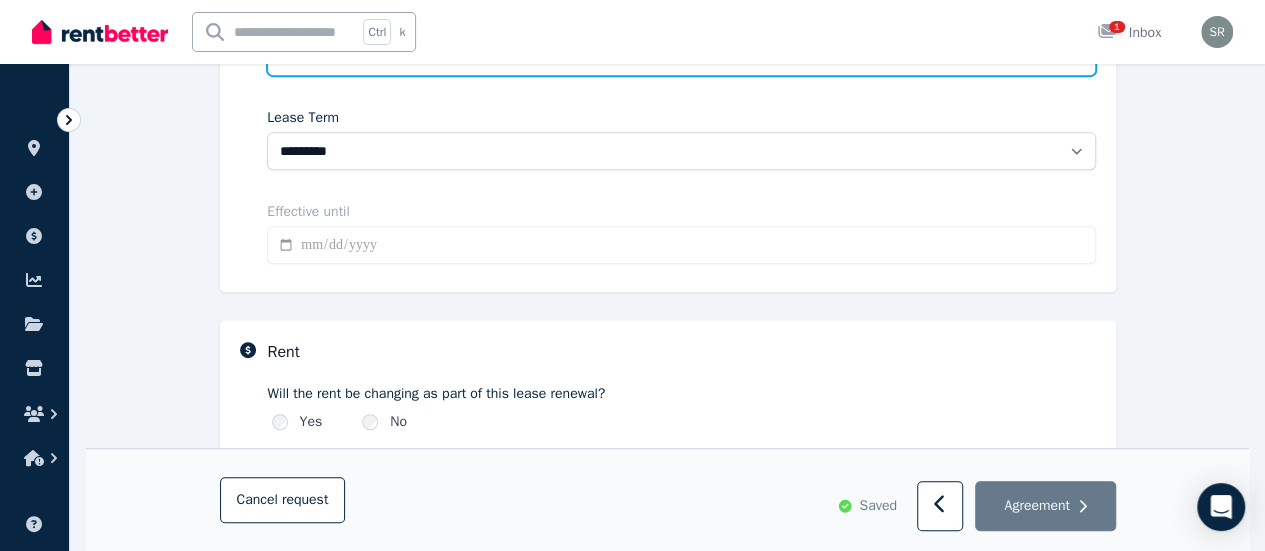 scroll, scrollTop: 459, scrollLeft: 0, axis: vertical 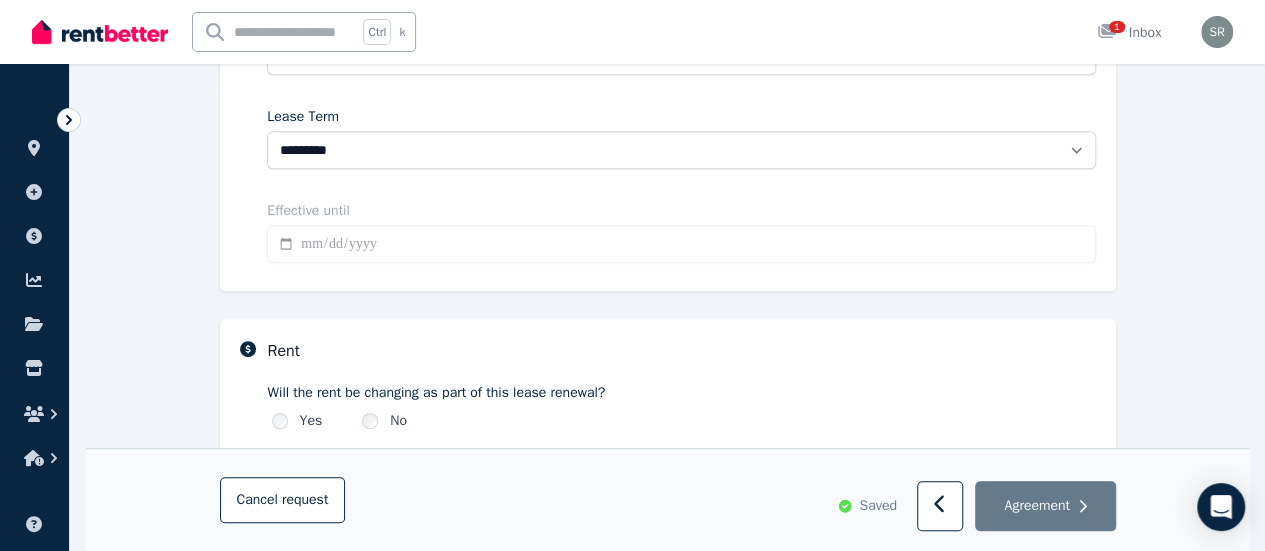 click on "The end date of your current lease is   [DATE] . You can set effective date before or after this date. For instance, if you are renewing the lease please select a date after end date of your current lease. Effective date [DATE] Lease Term [DATE] [DATE] [DATE] [DATE] [DATE] [DATE] [DATE] [DATE] Effective until" at bounding box center (681, 92) 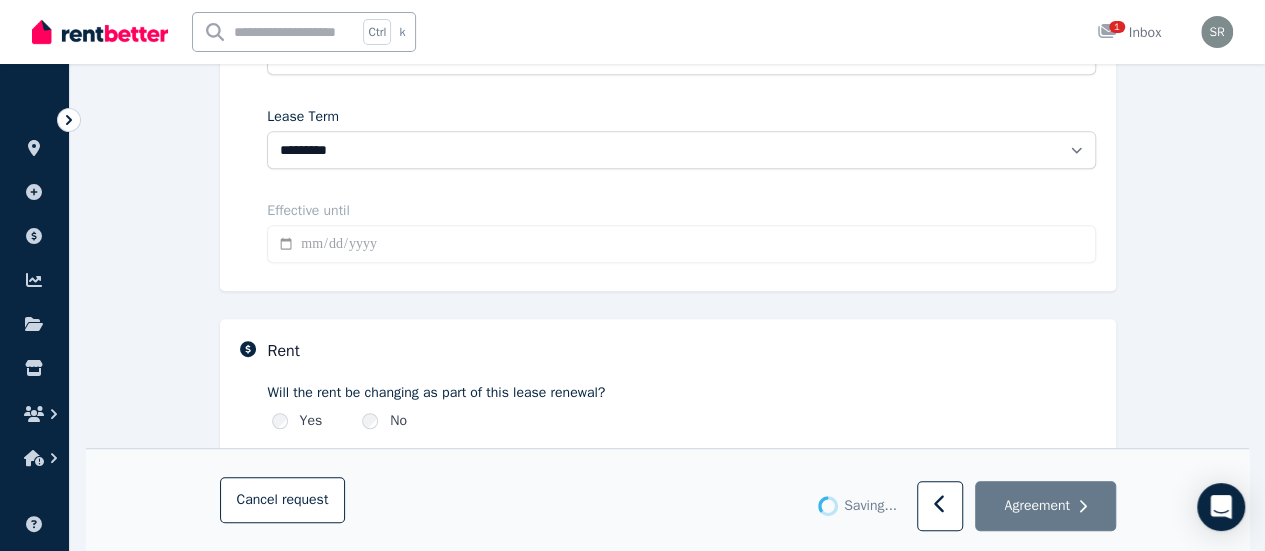type on "**********" 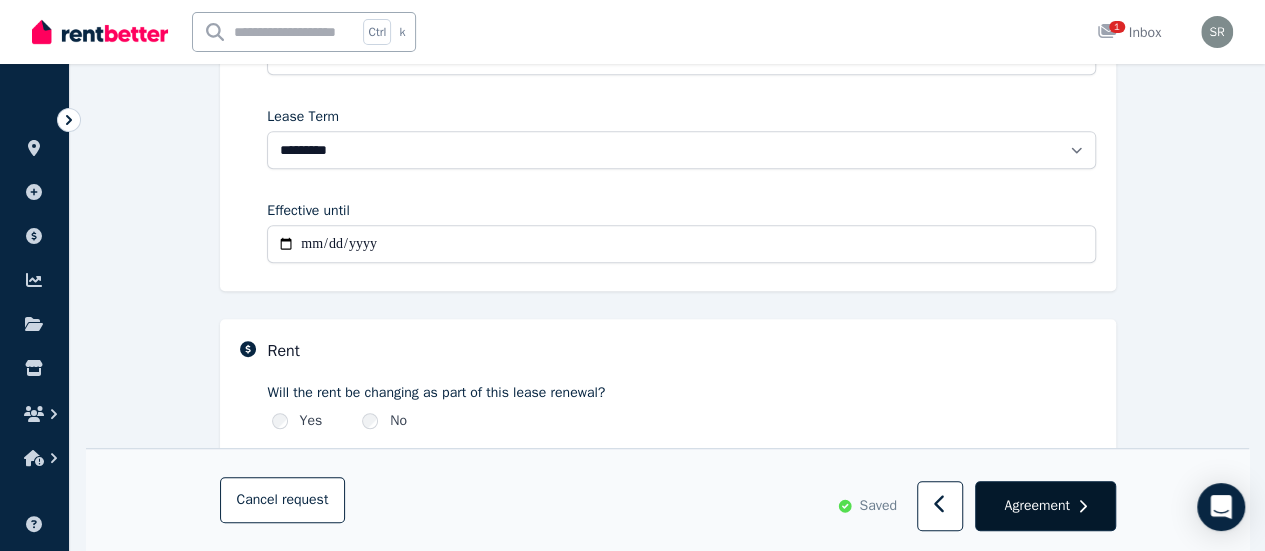 click on "Agreement" at bounding box center [1045, 507] 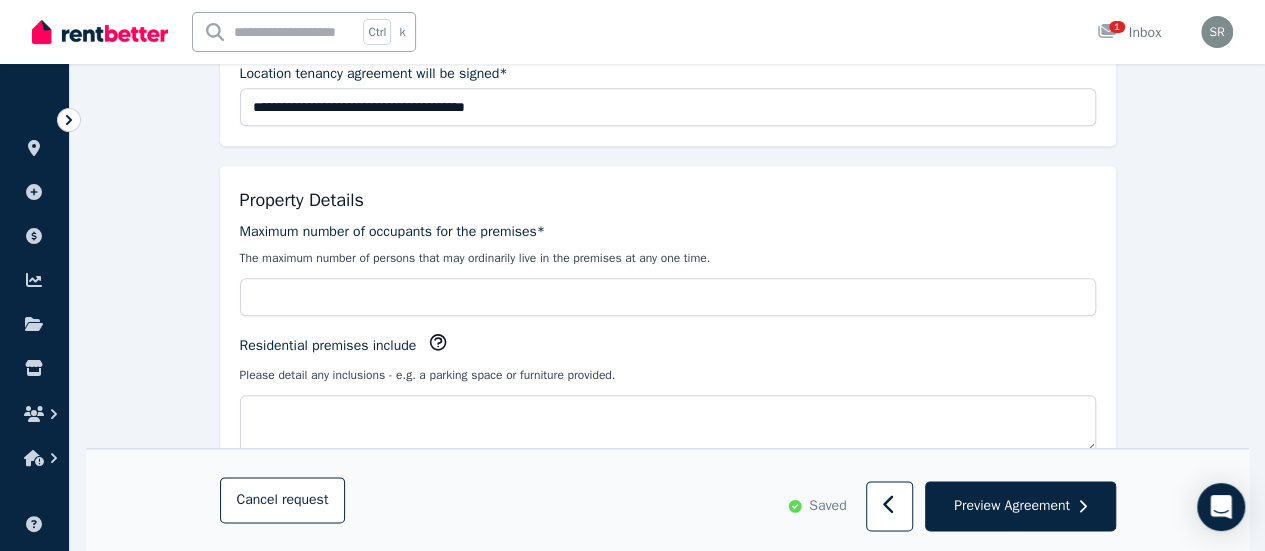 scroll, scrollTop: 965, scrollLeft: 0, axis: vertical 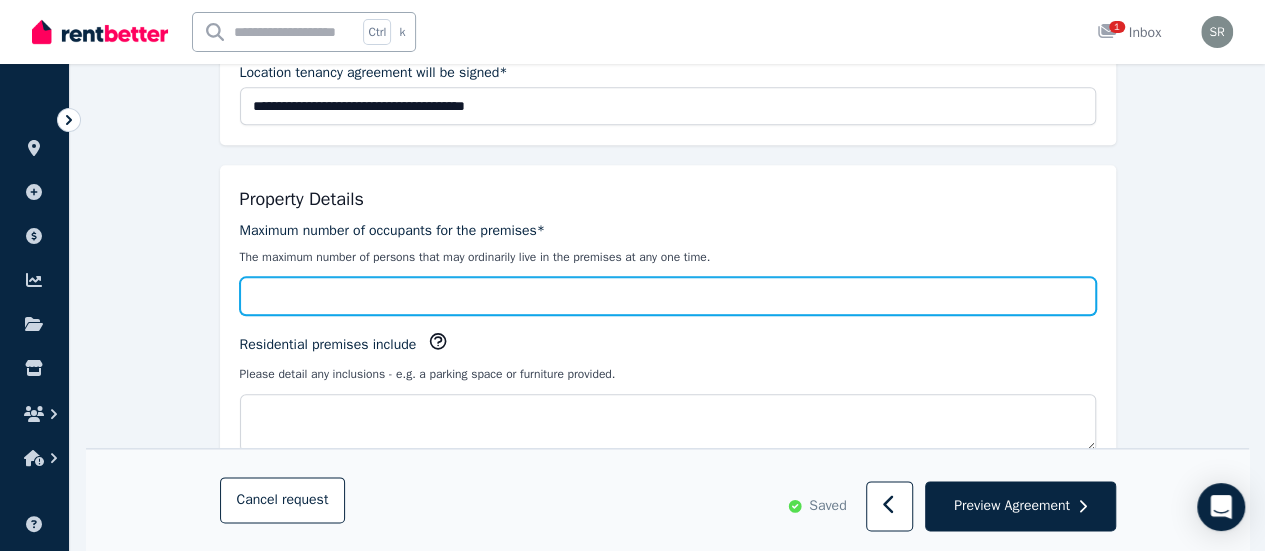 click on "Maximum number of occupants for the premises*" at bounding box center (668, 296) 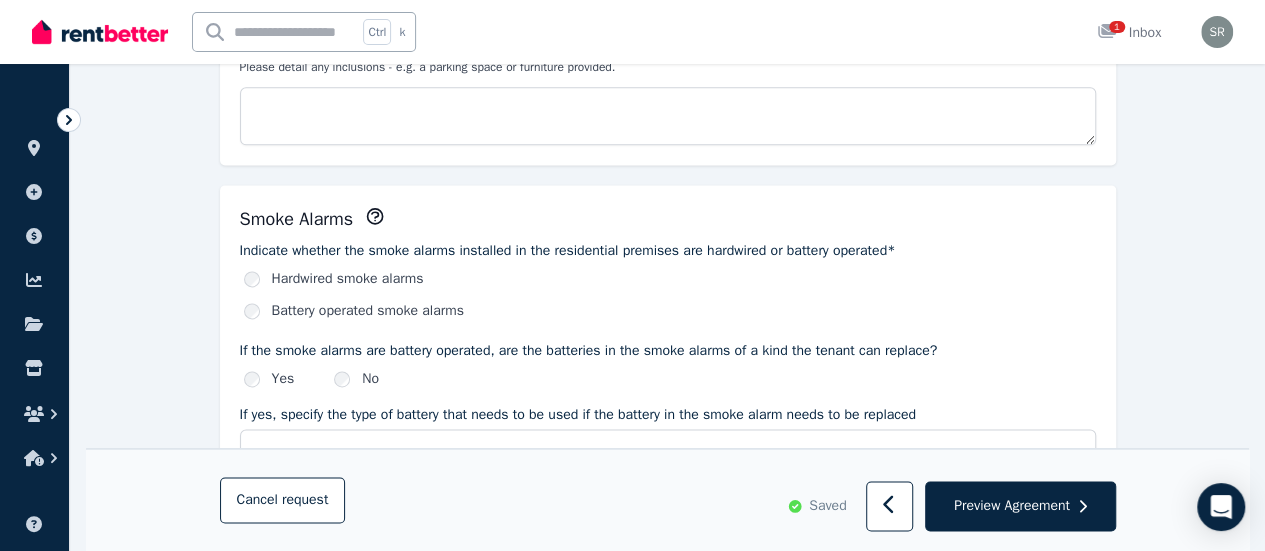 scroll, scrollTop: 1321, scrollLeft: 0, axis: vertical 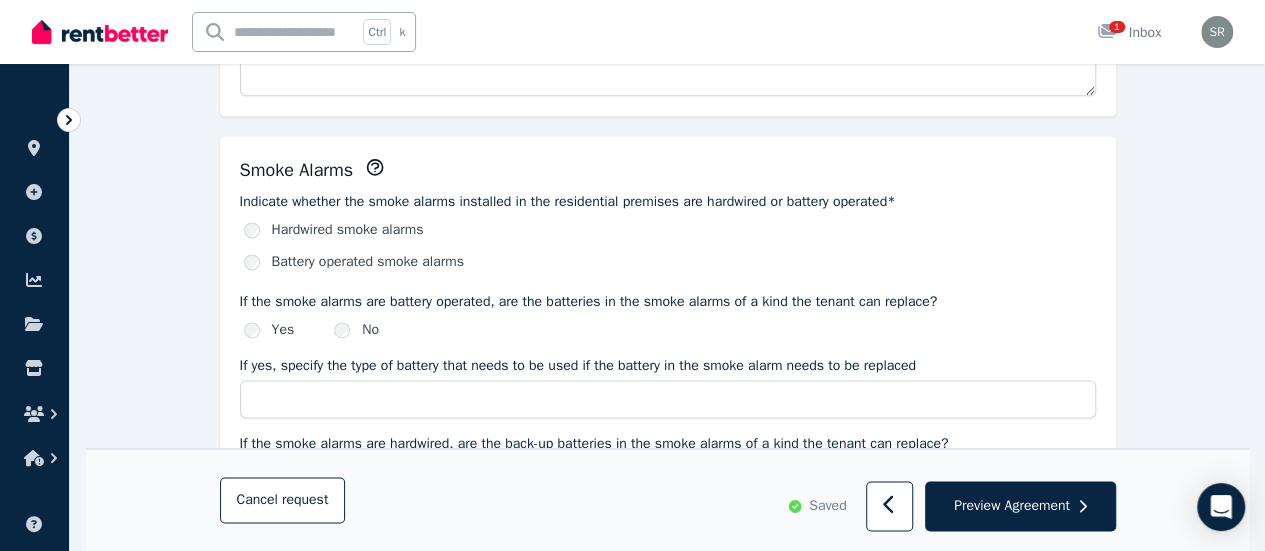 click on "Battery operated smoke alarms" at bounding box center (368, 262) 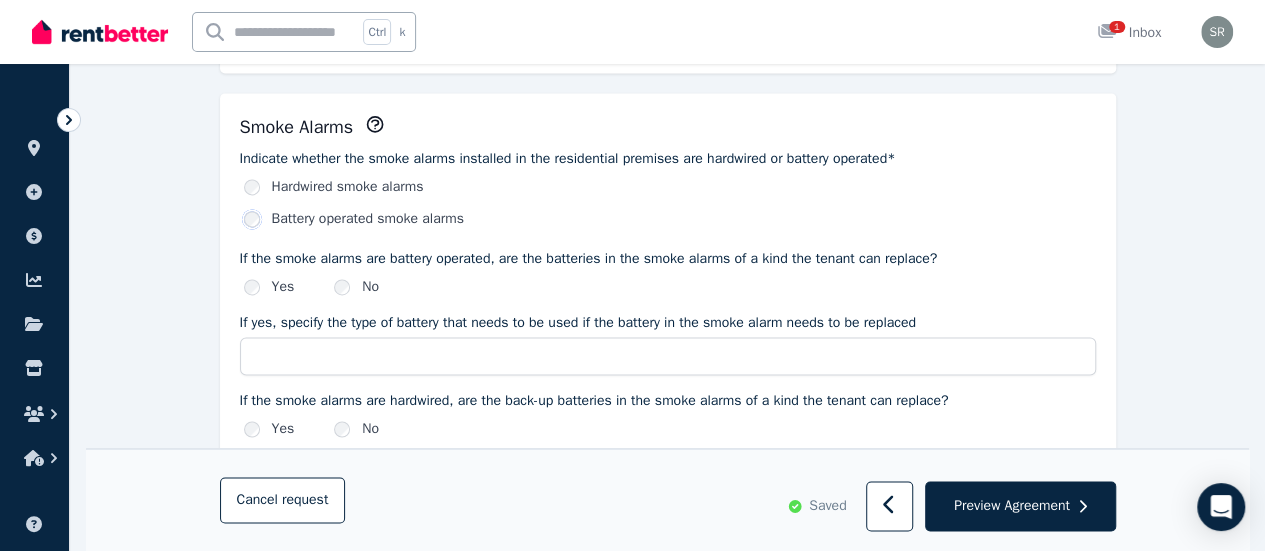 scroll, scrollTop: 1365, scrollLeft: 0, axis: vertical 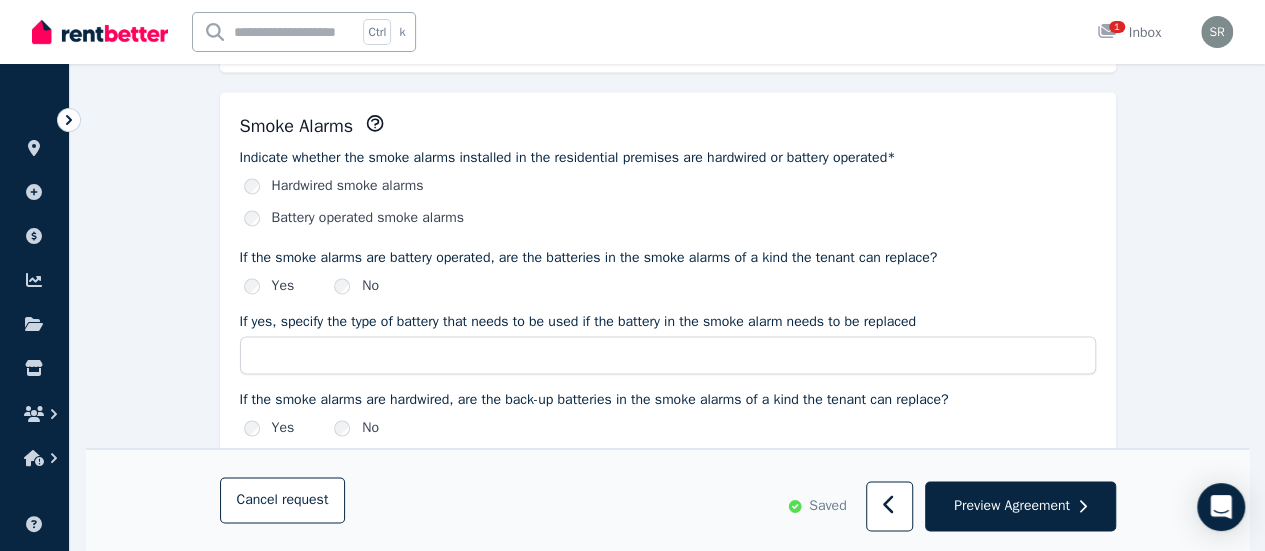 click on "Yes No" at bounding box center (668, 286) 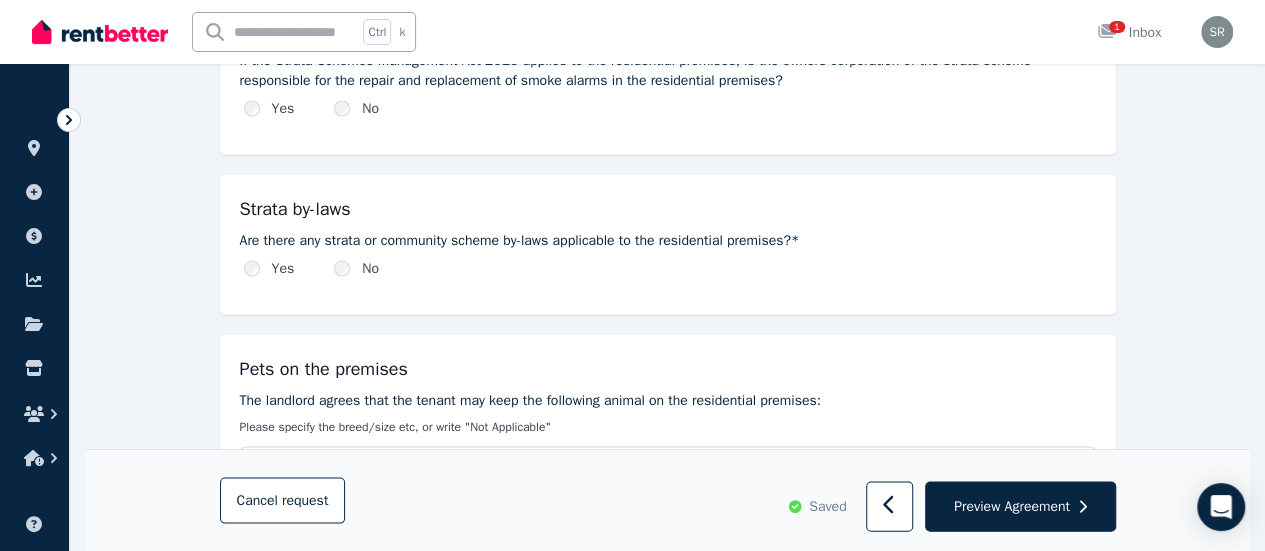 scroll, scrollTop: 1846, scrollLeft: 0, axis: vertical 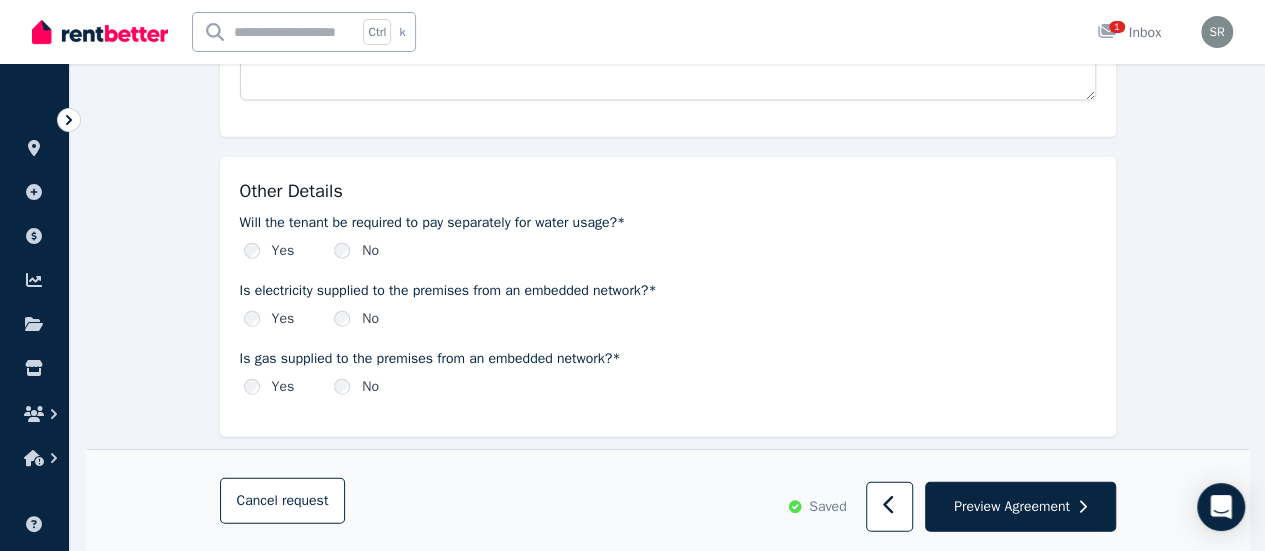 click on "Yes" at bounding box center (269, 251) 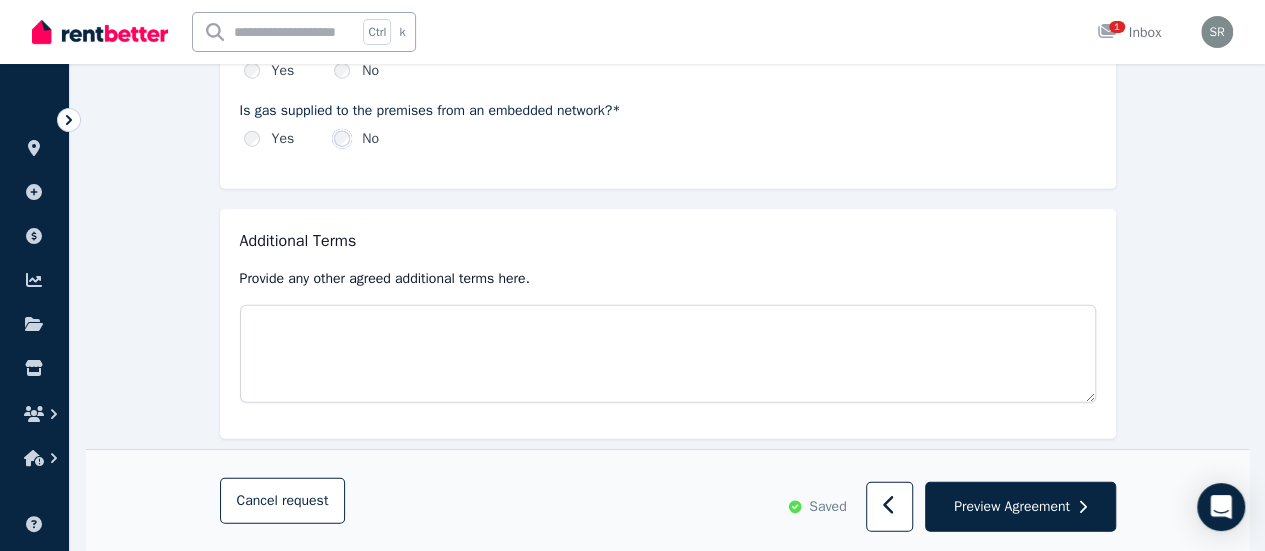 scroll, scrollTop: 2508, scrollLeft: 0, axis: vertical 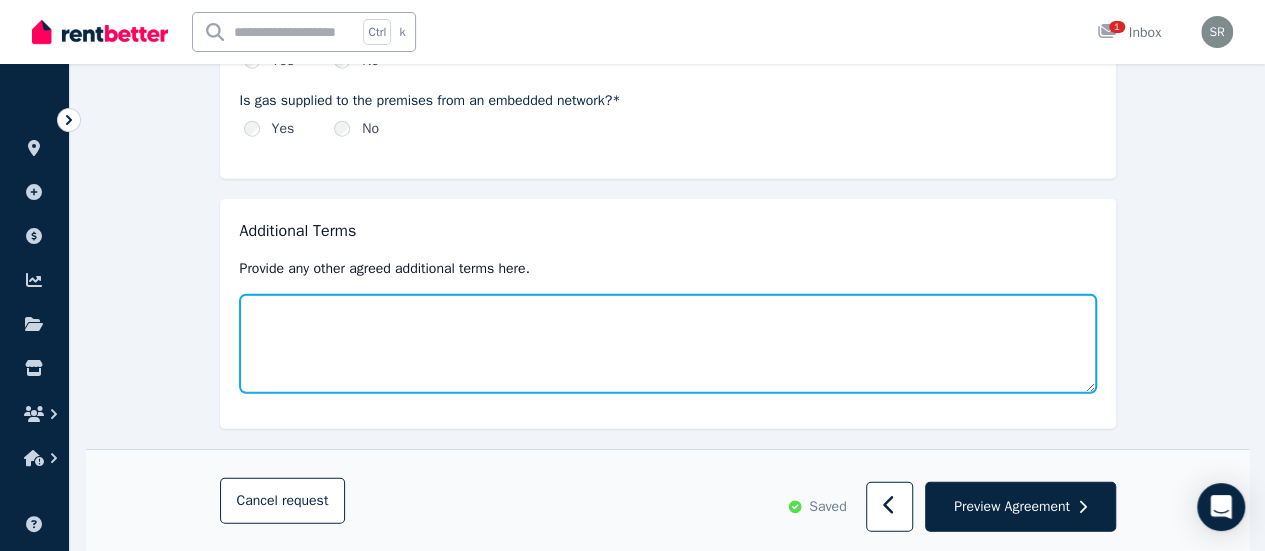 click at bounding box center (668, 344) 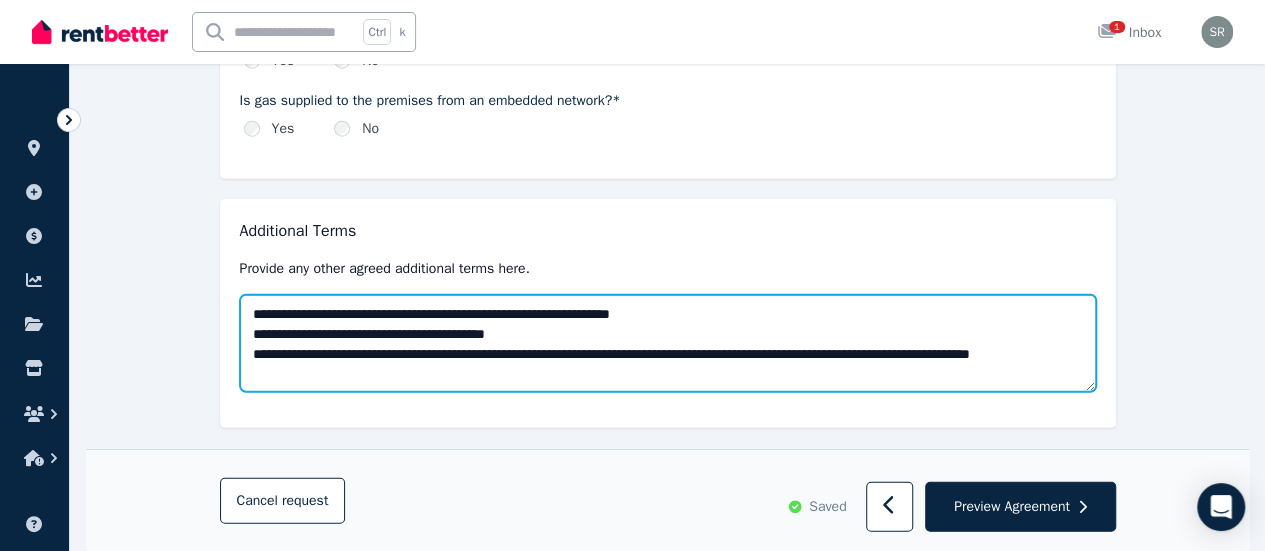 click on "**********" at bounding box center (668, 343) 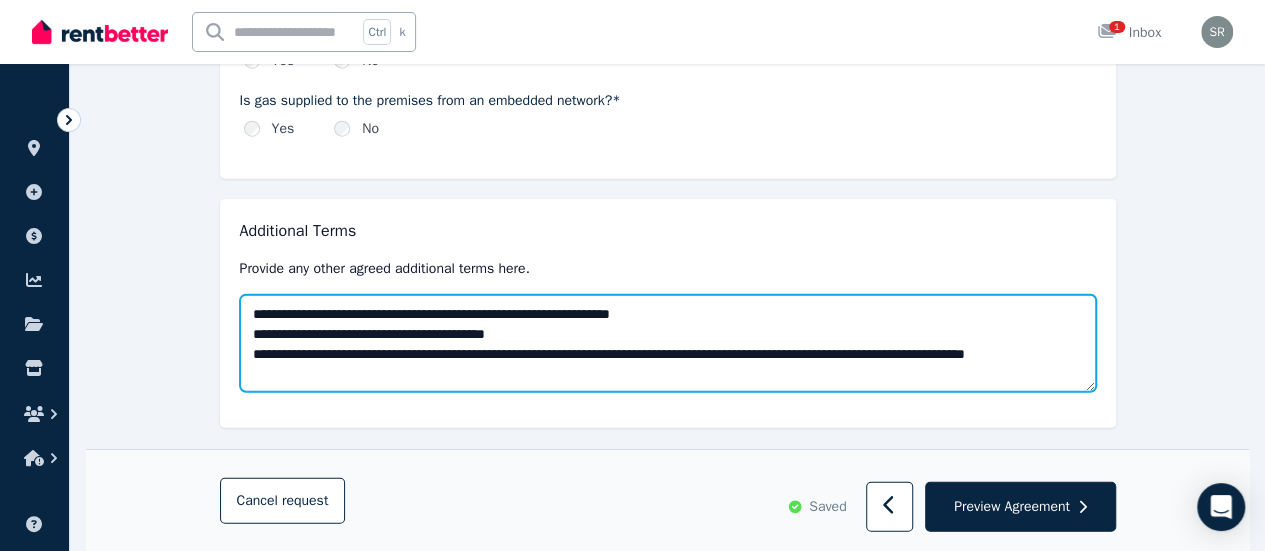 click on "**********" at bounding box center (668, 343) 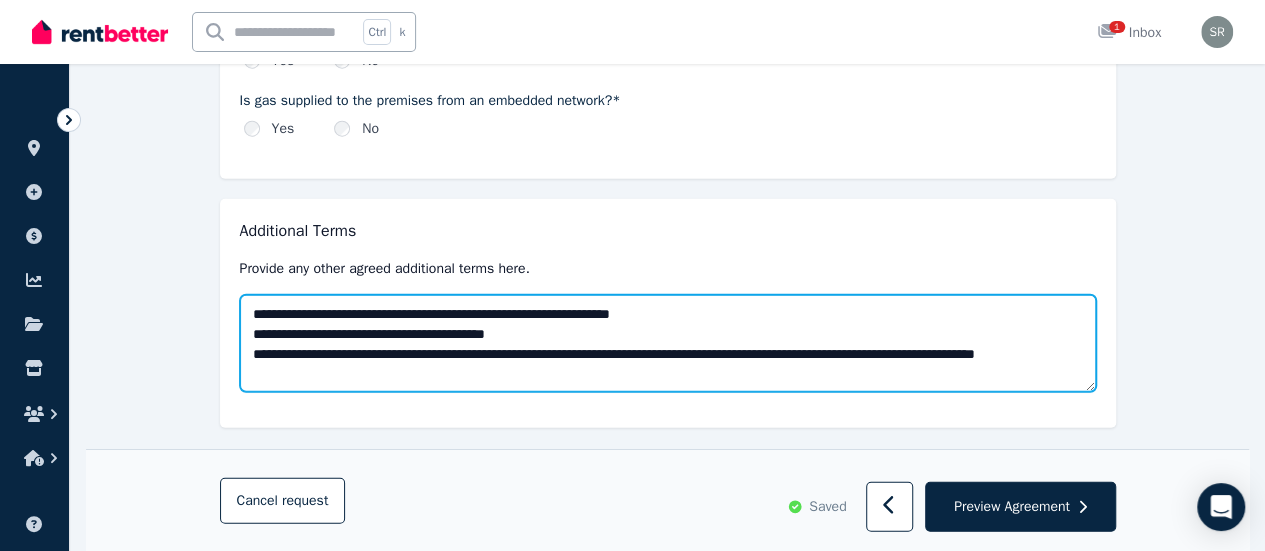 scroll, scrollTop: 2529, scrollLeft: 0, axis: vertical 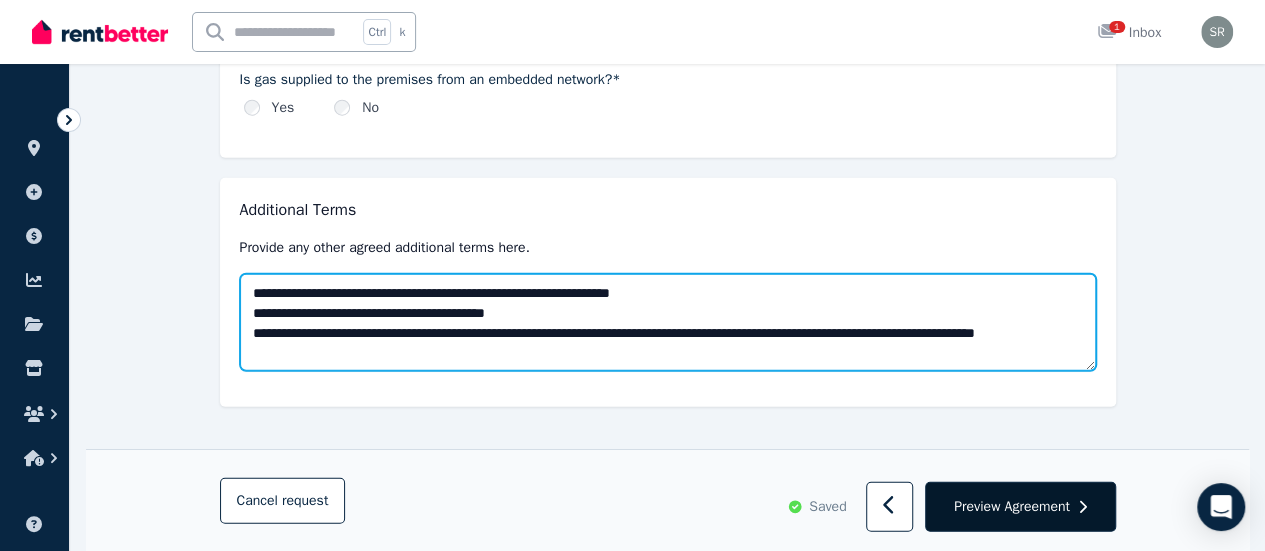 type on "**********" 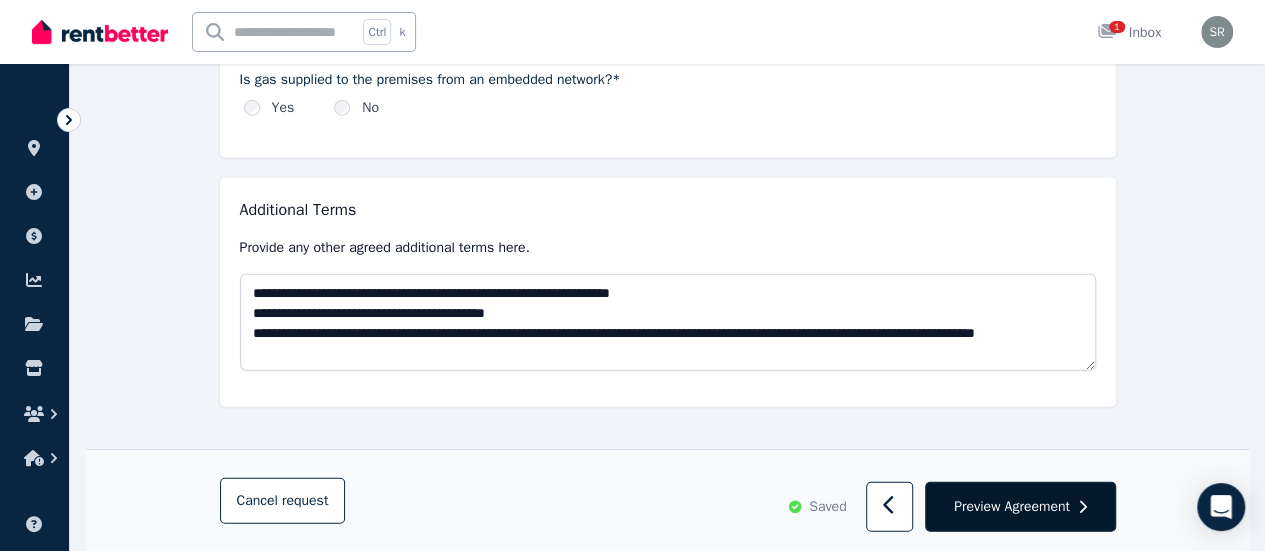 click on "Preview Agreement" at bounding box center (1012, 506) 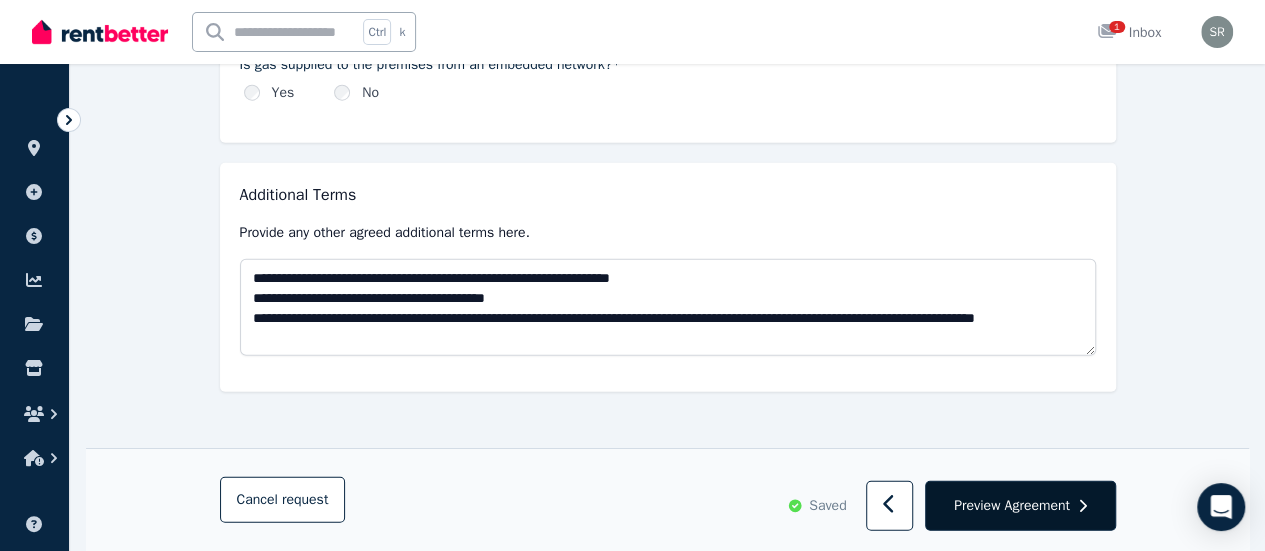 scroll, scrollTop: 2529, scrollLeft: 0, axis: vertical 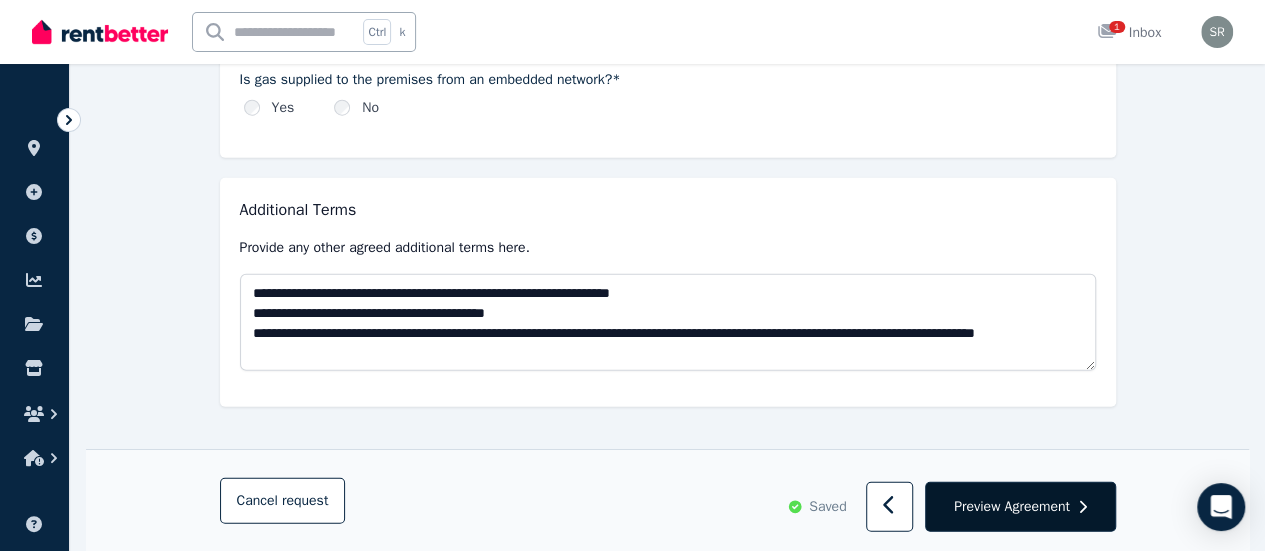 click on "Preview Agreement" at bounding box center (1012, 506) 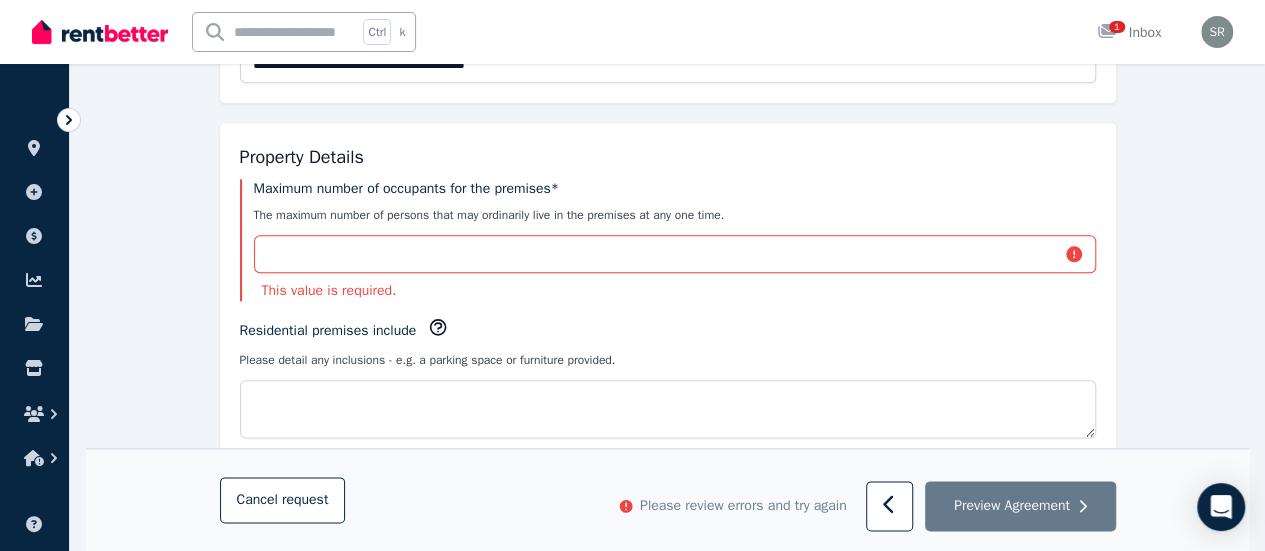 scroll, scrollTop: 1028, scrollLeft: 0, axis: vertical 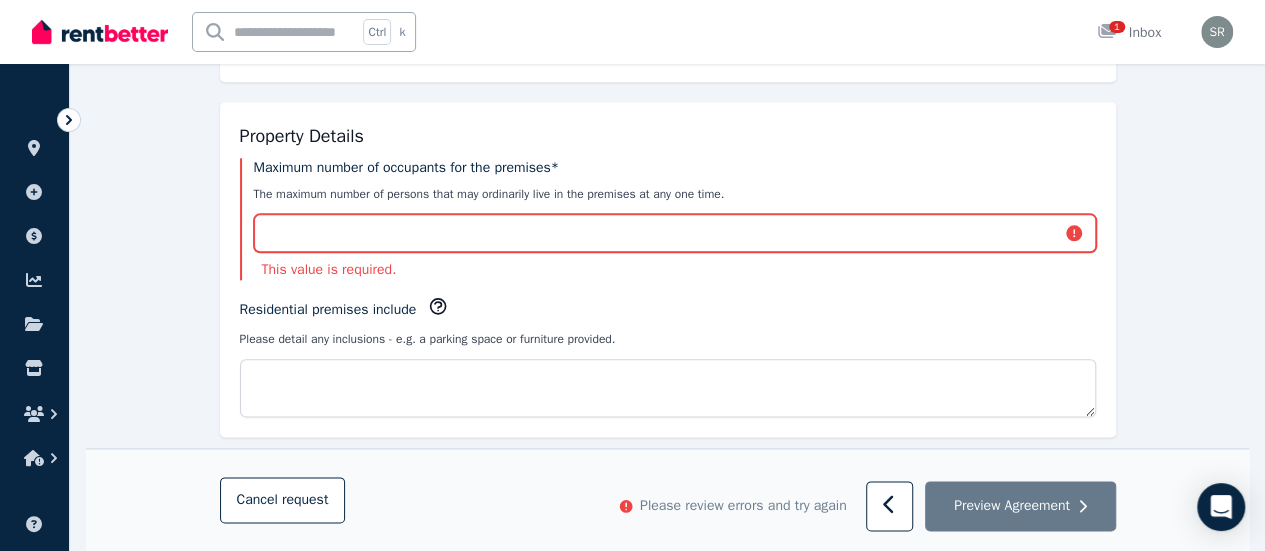 click on "Maximum number of occupants for the premises*" at bounding box center [675, 233] 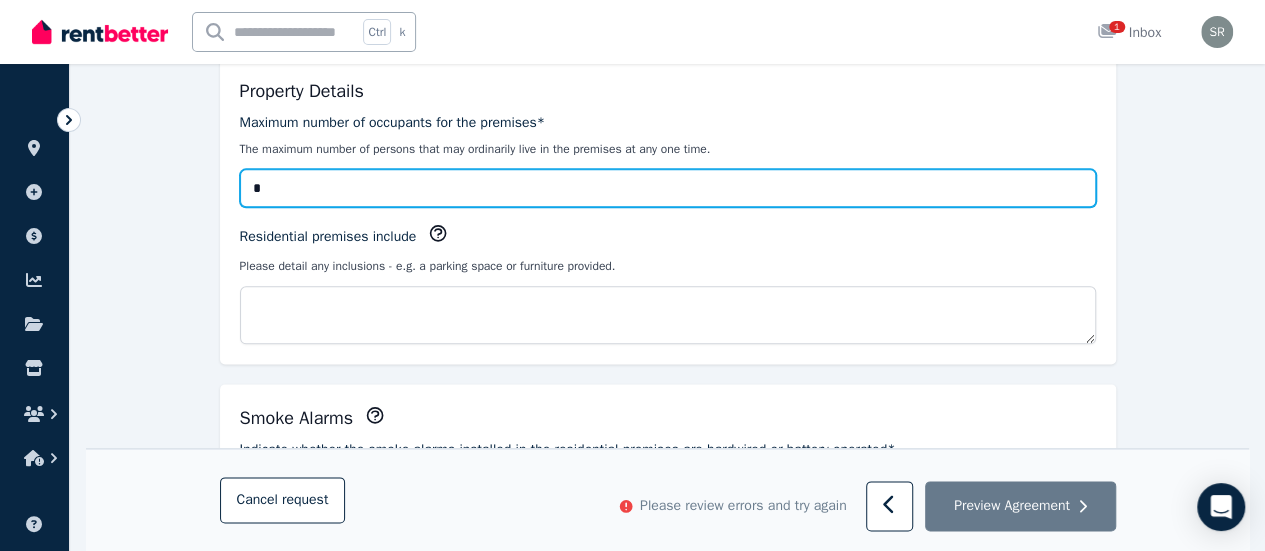 scroll, scrollTop: 1094, scrollLeft: 0, axis: vertical 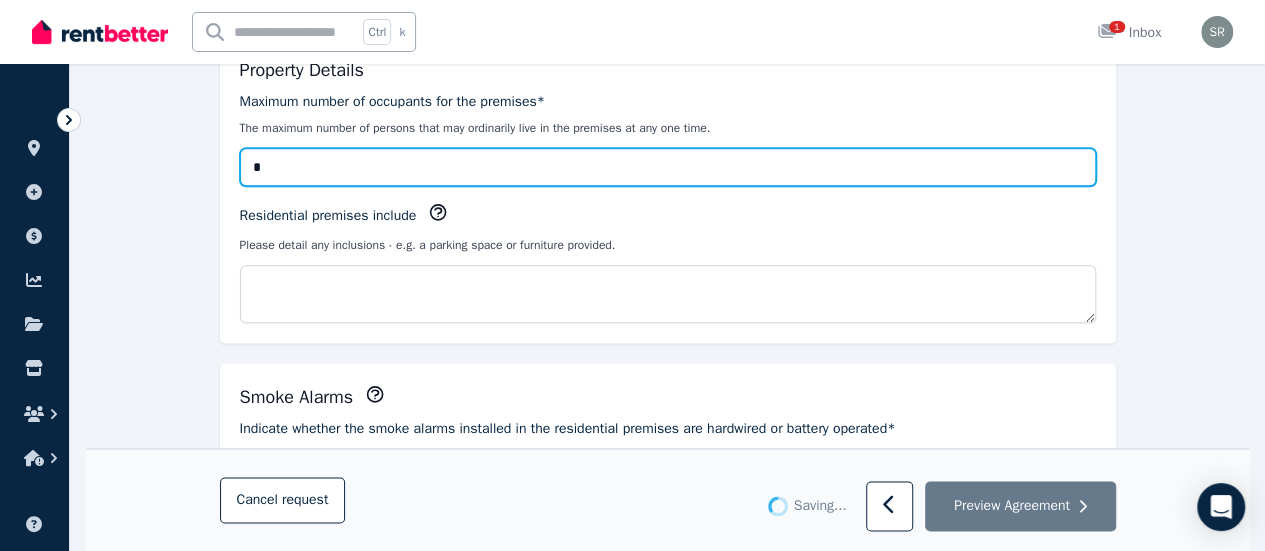 type on "*" 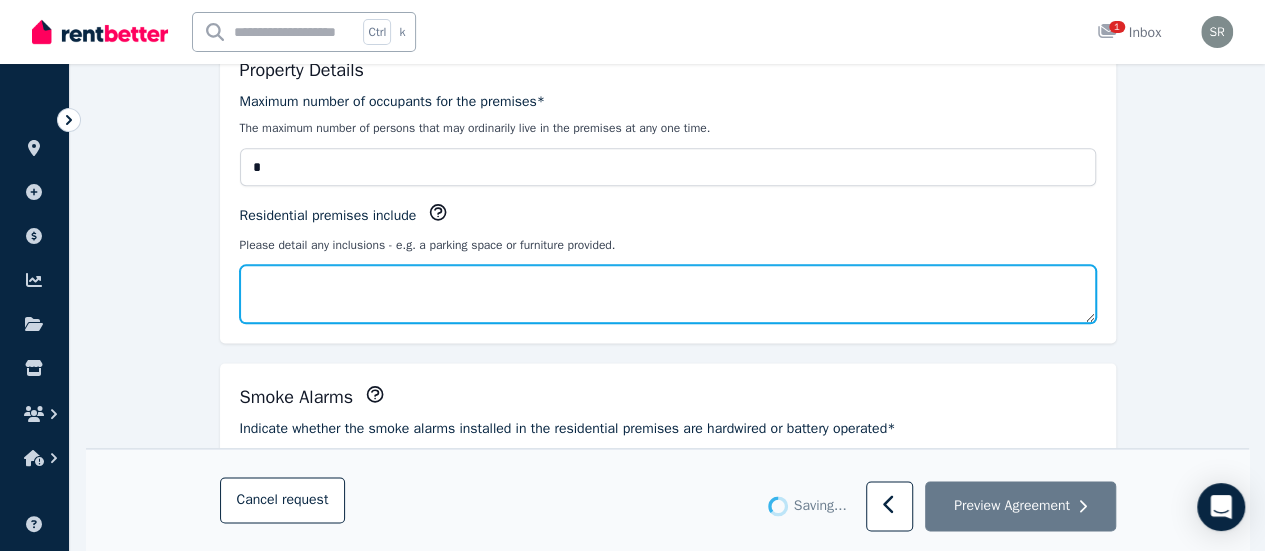 click on "Residential premises include" at bounding box center [668, 294] 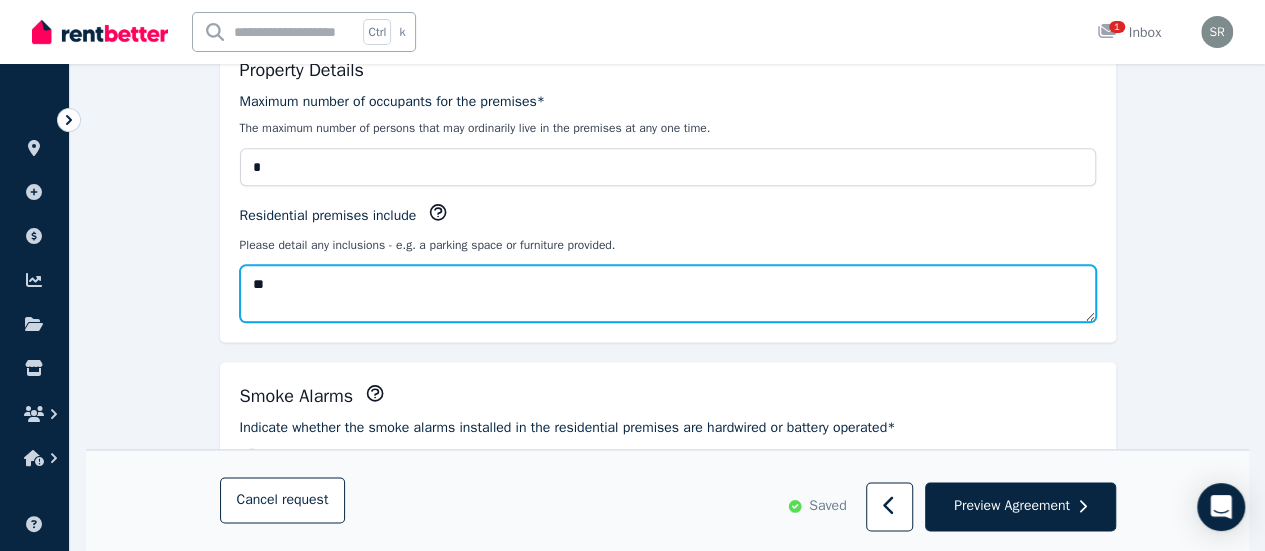 type on "*" 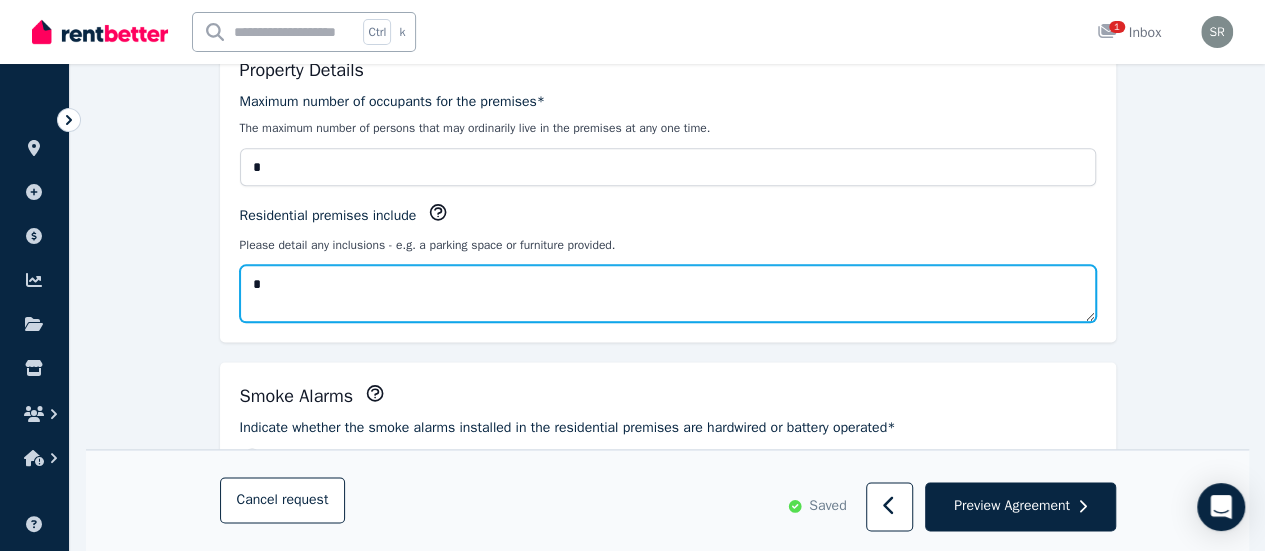 type 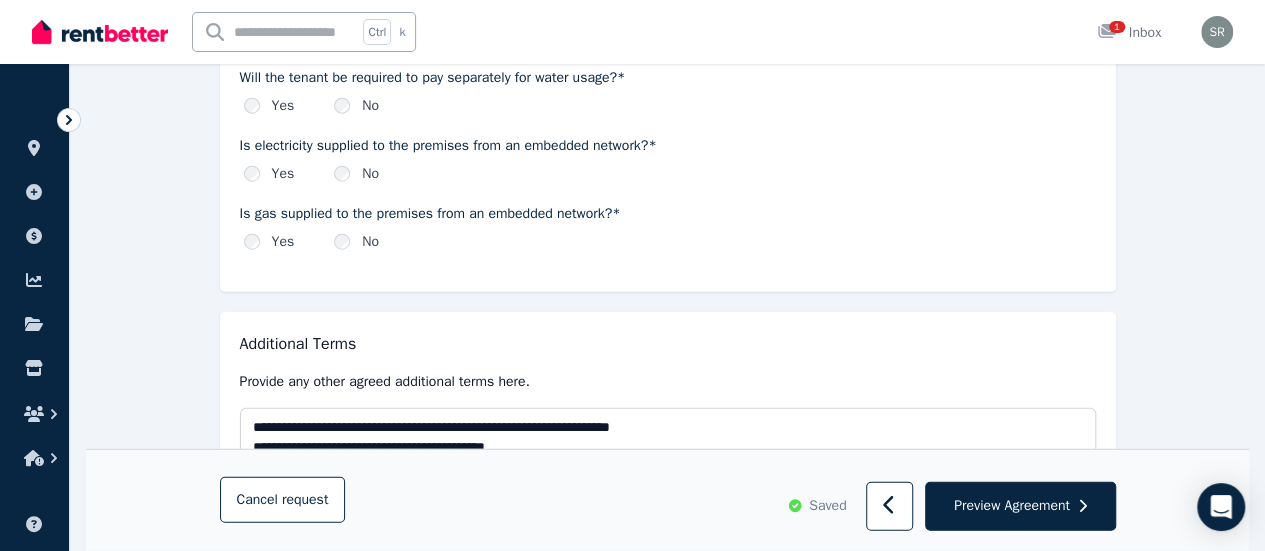 scroll, scrollTop: 2529, scrollLeft: 0, axis: vertical 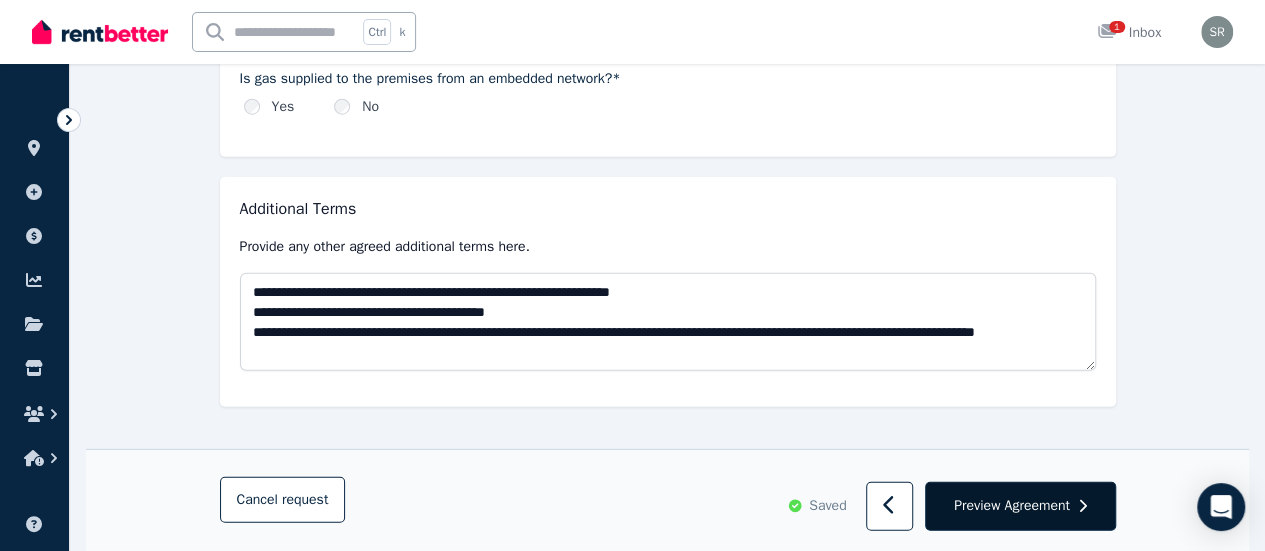 click on "Preview Agreement" at bounding box center (1012, 506) 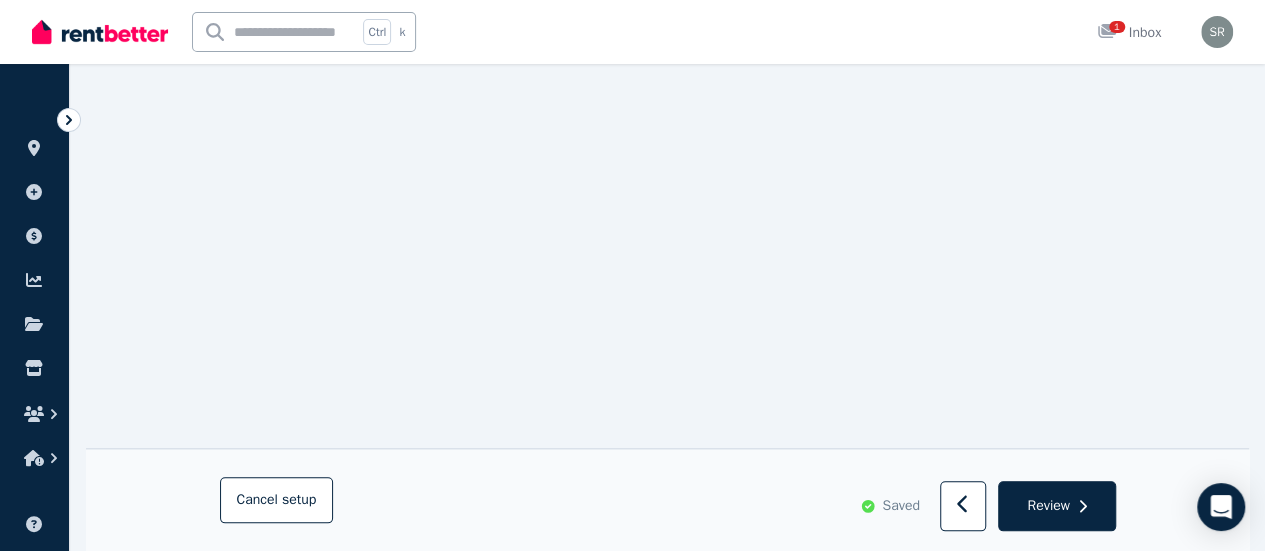 scroll, scrollTop: 861, scrollLeft: 0, axis: vertical 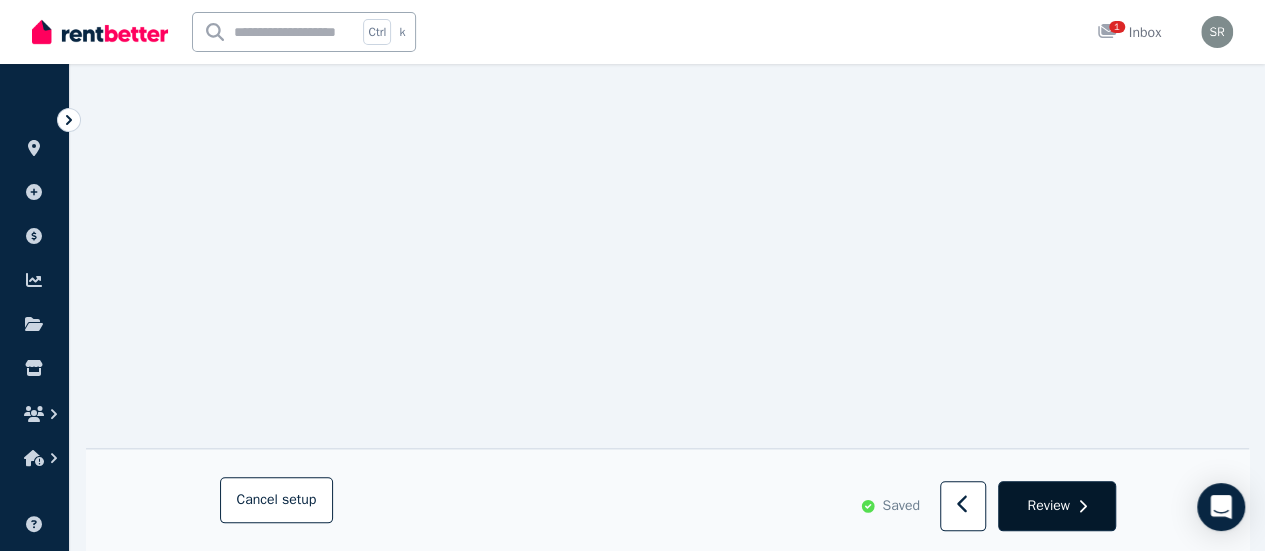 click on "Review" at bounding box center [1048, 506] 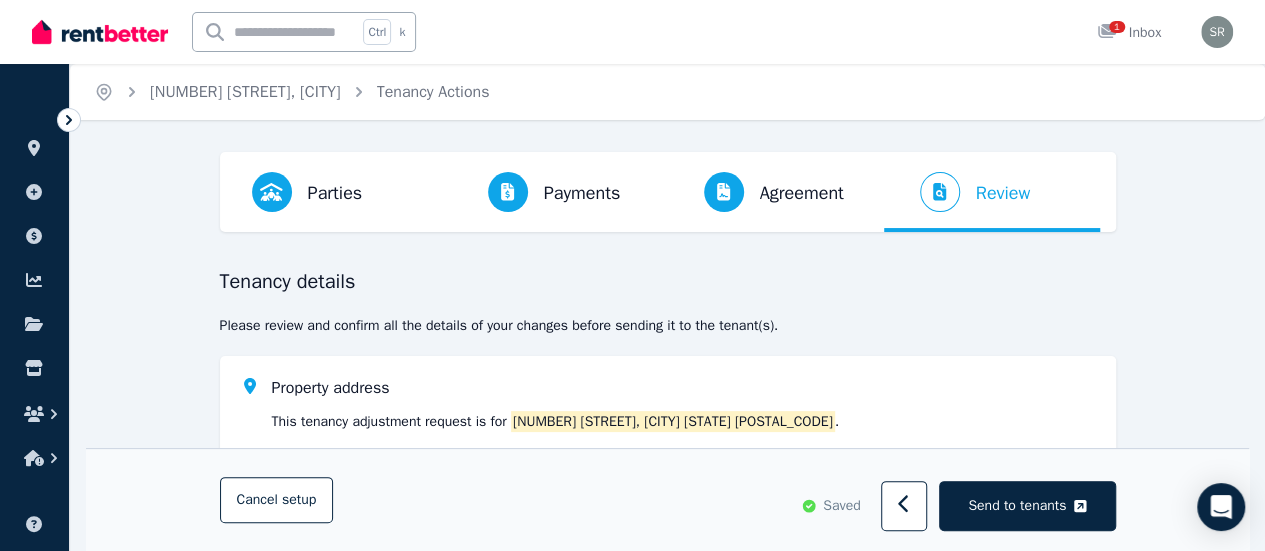 click on "Send to tenants" at bounding box center [1017, 506] 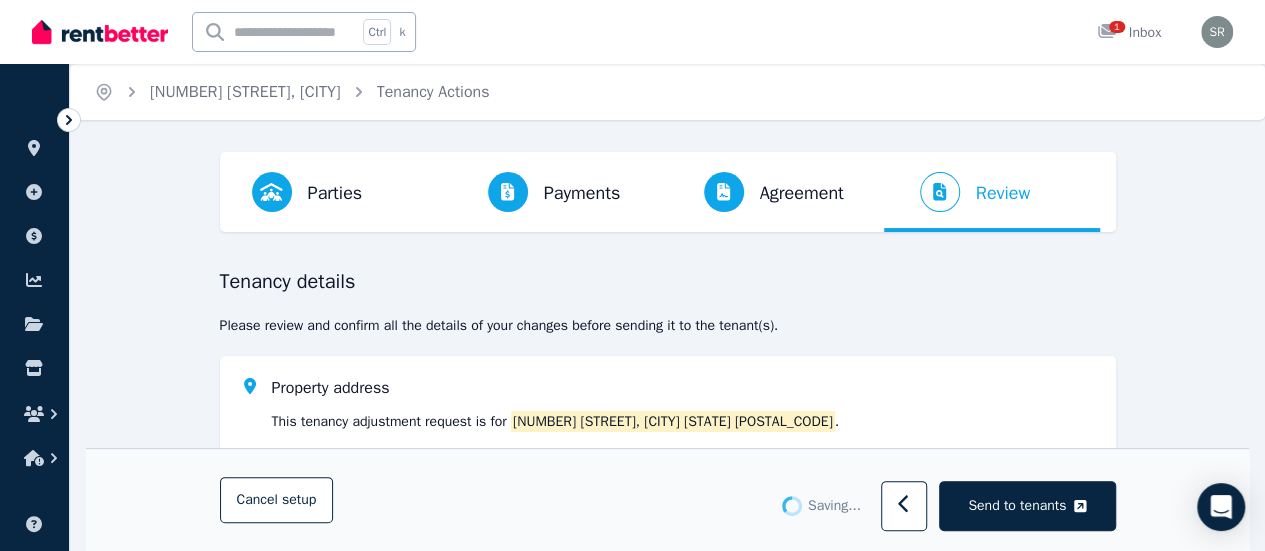 click on "Send to tenants" at bounding box center (1017, 506) 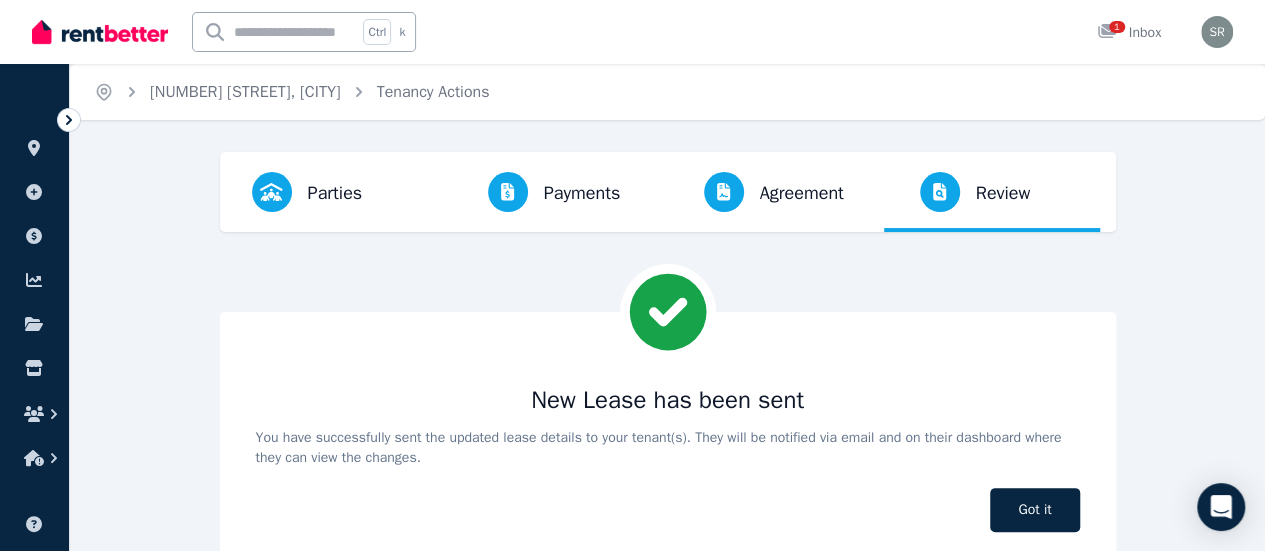 click on "Got it" at bounding box center (1034, 510) 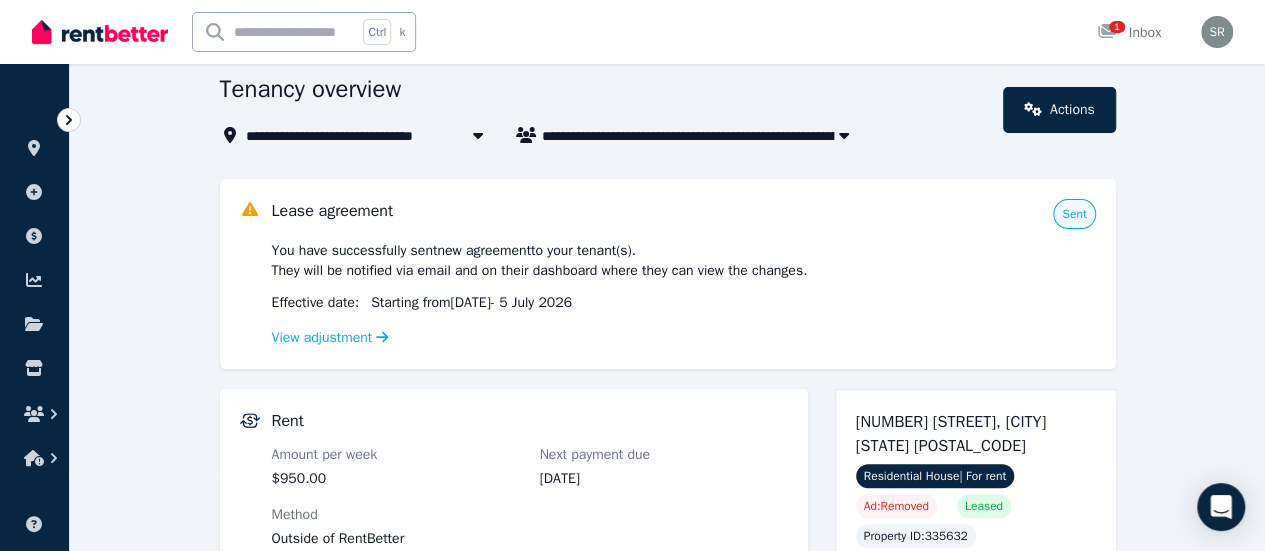 scroll, scrollTop: 81, scrollLeft: 0, axis: vertical 